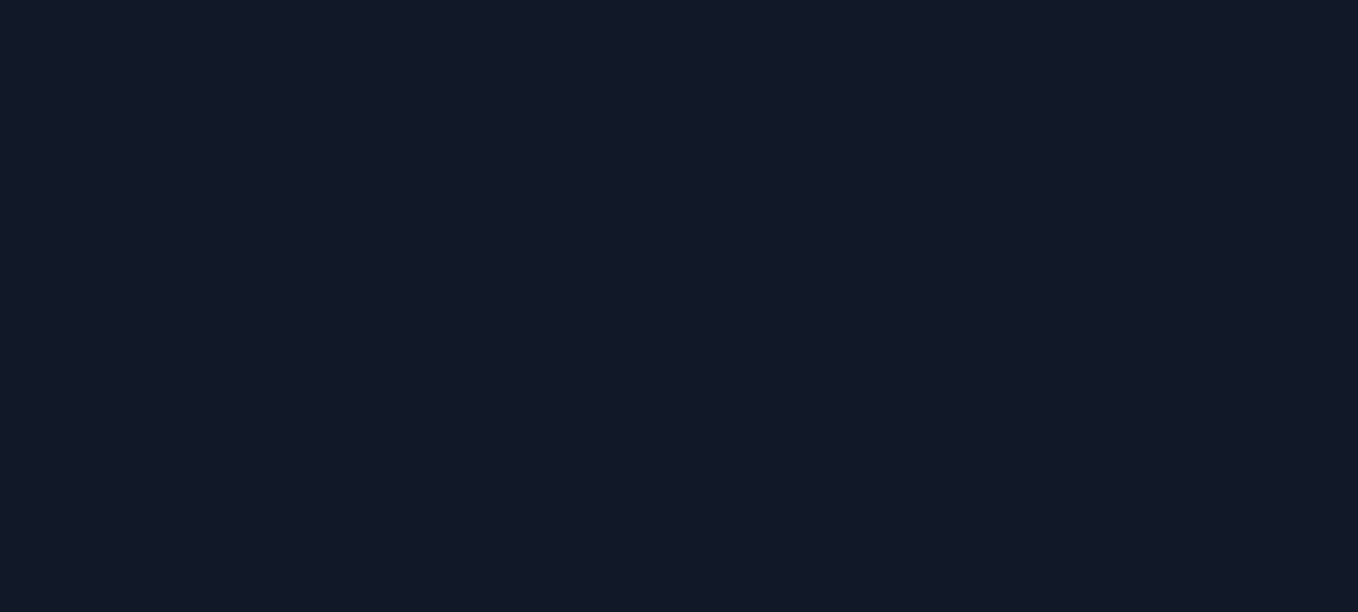 scroll, scrollTop: 0, scrollLeft: 0, axis: both 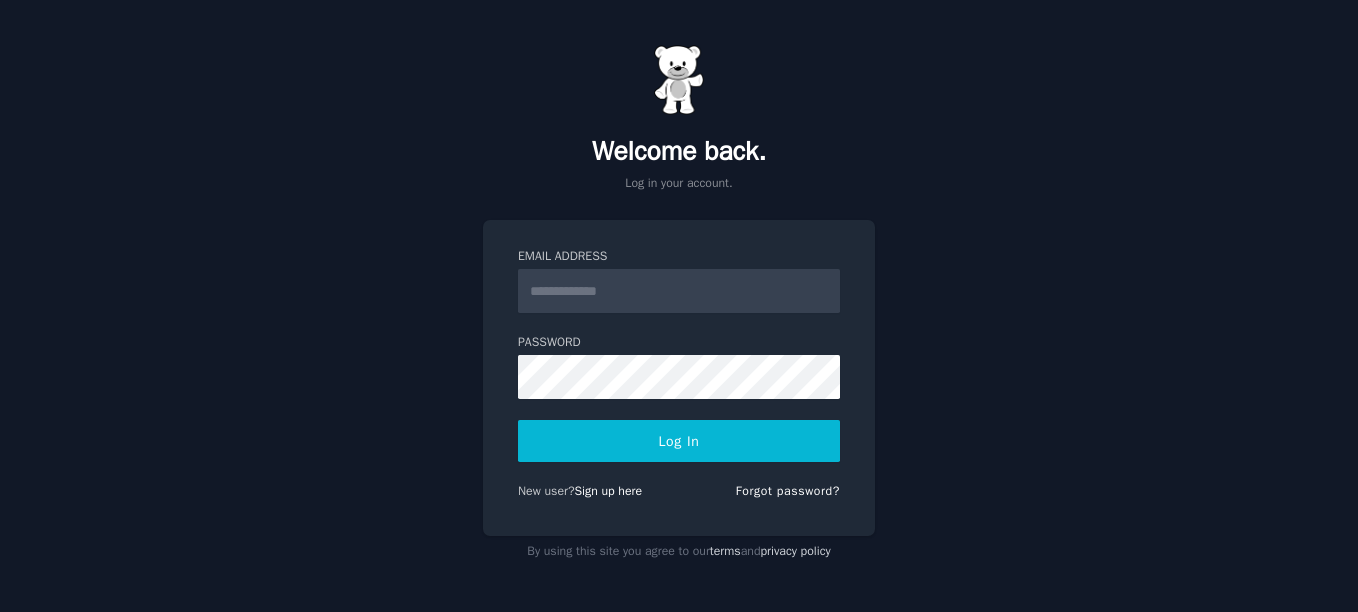 type on "**********" 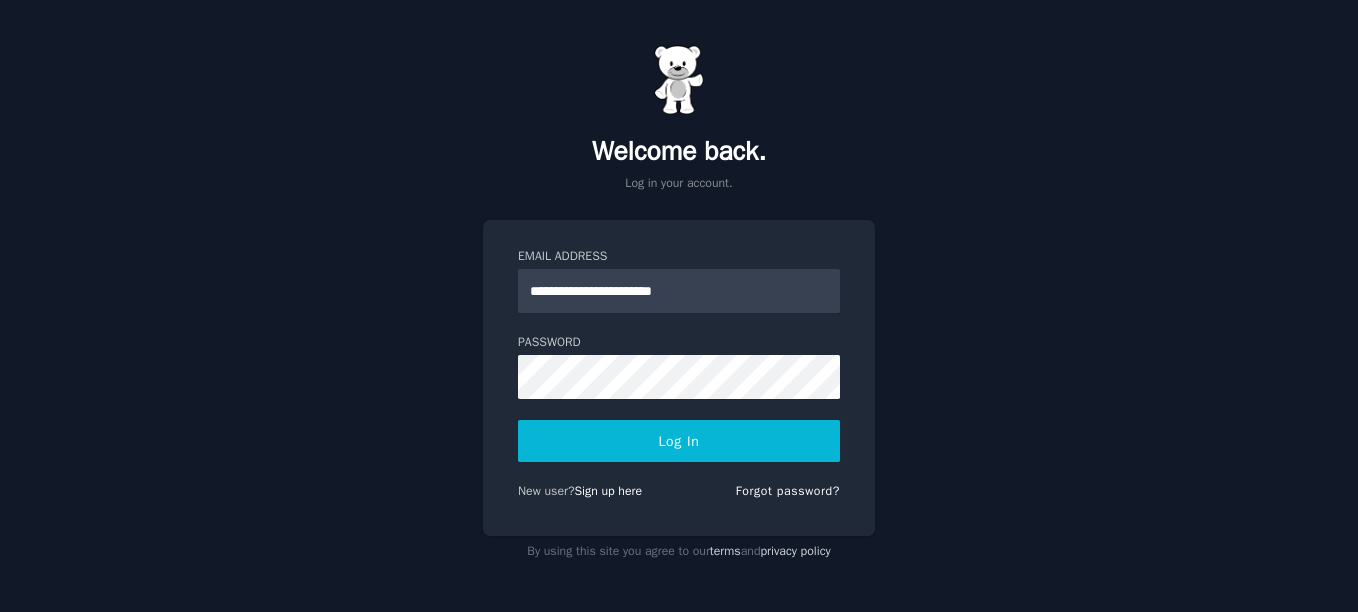 click on "Log In" at bounding box center (679, 441) 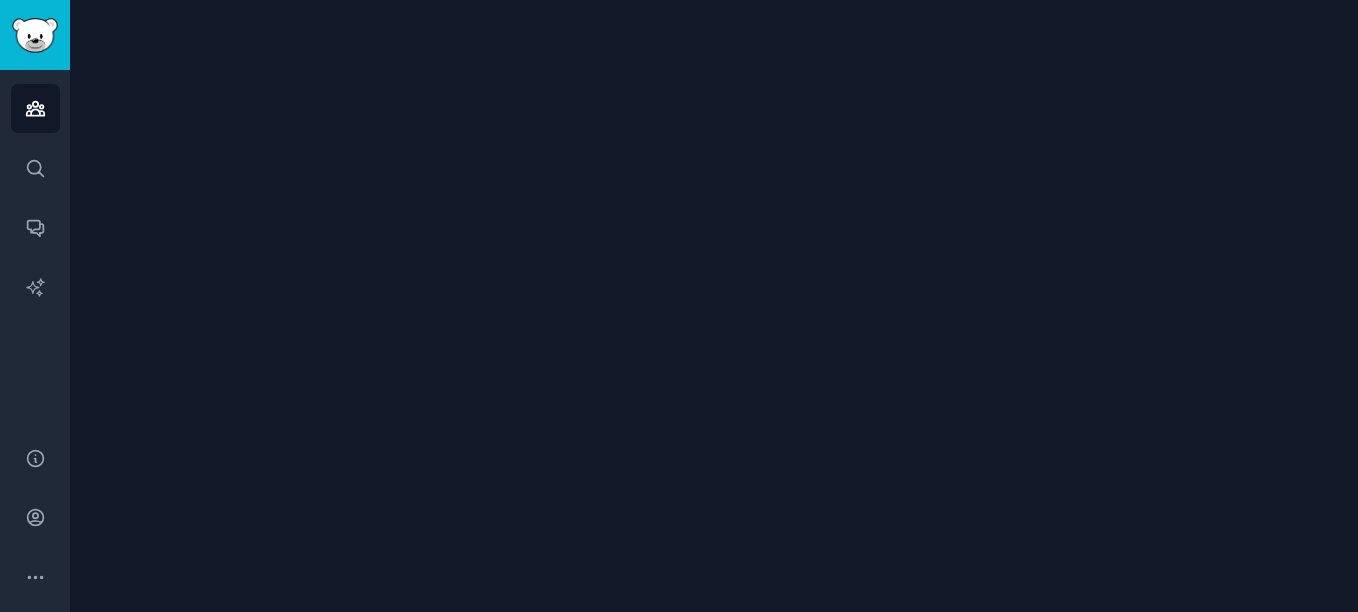 scroll, scrollTop: 0, scrollLeft: 0, axis: both 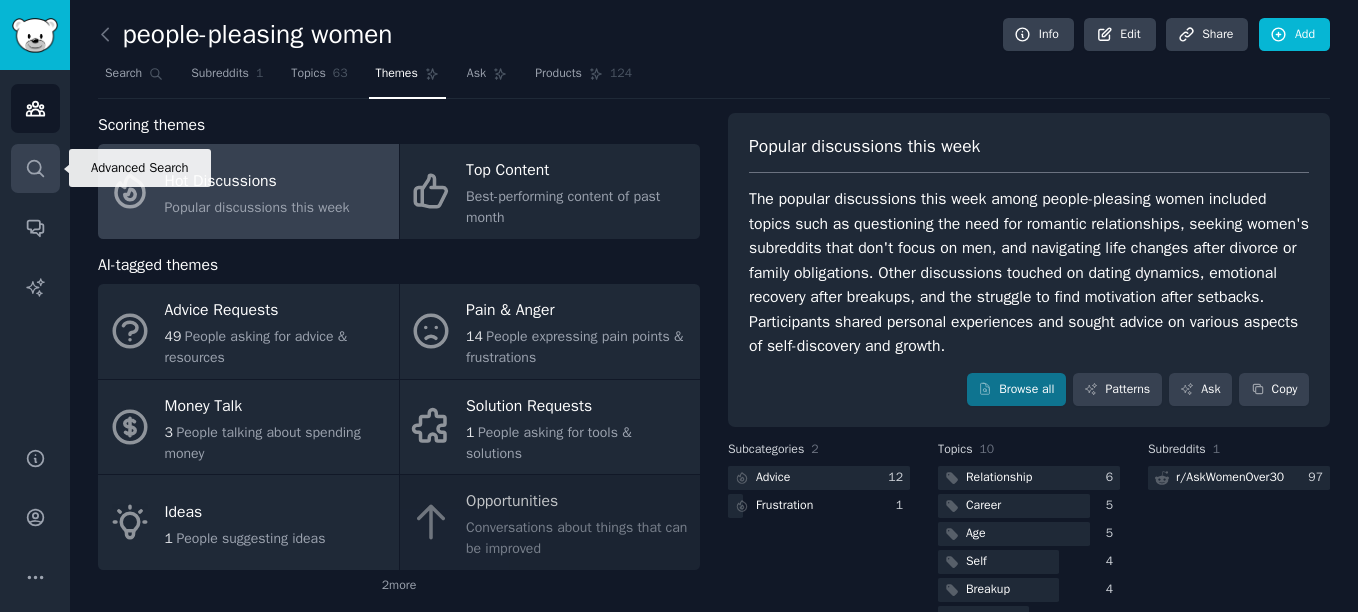click 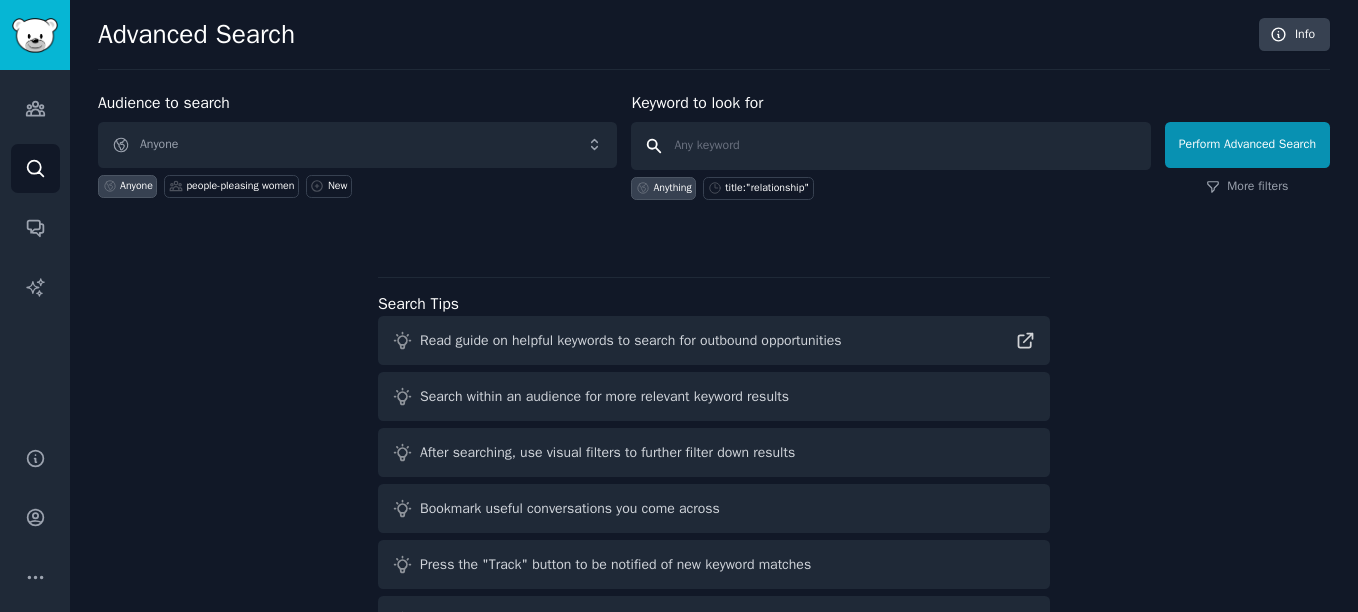 click at bounding box center [890, 146] 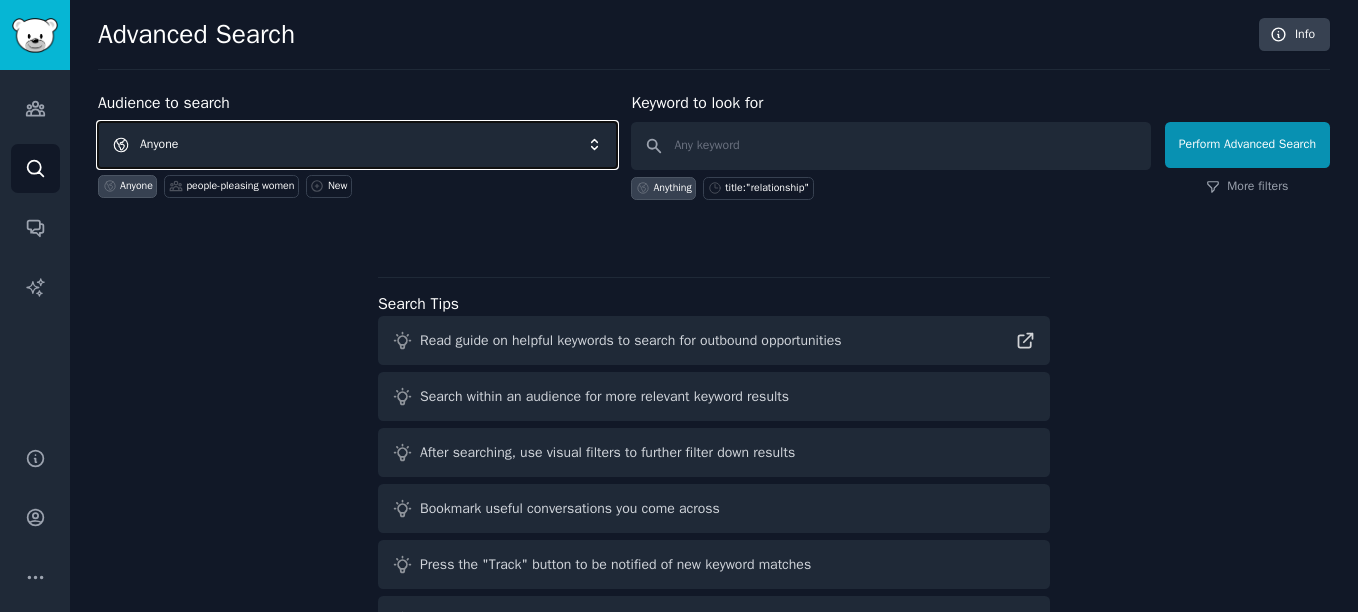 click on "Anyone" at bounding box center (357, 145) 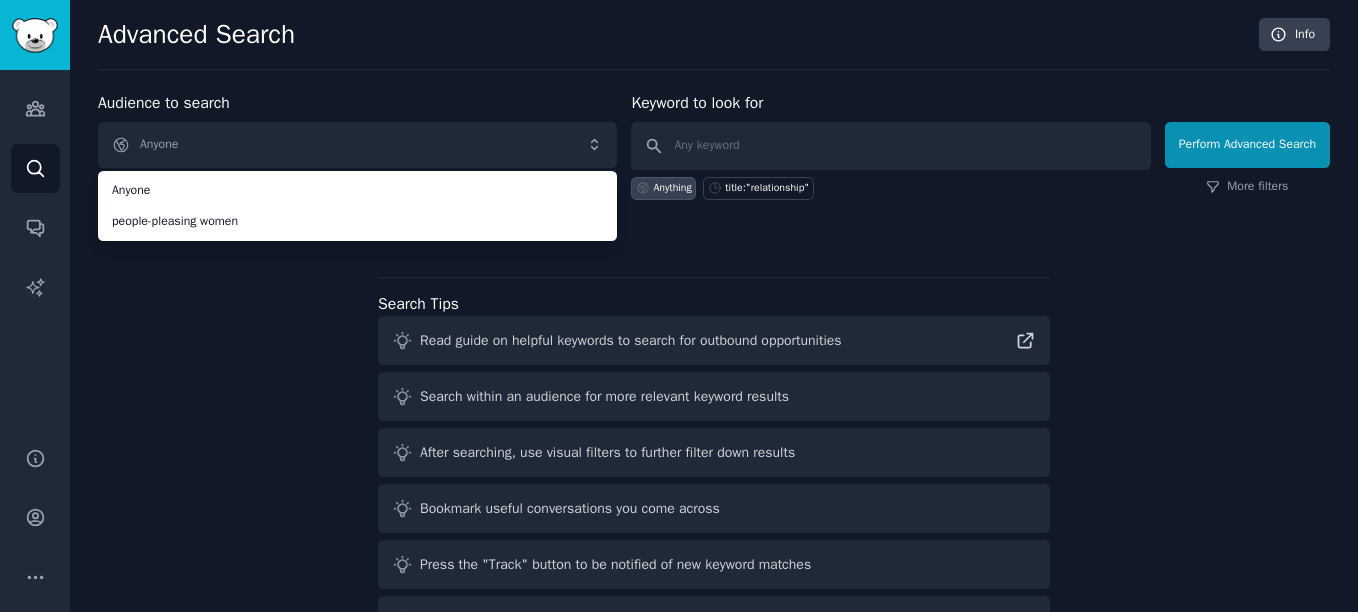 click on "Advanced Search Info Audience to search Anyone Anyone people-pleasing women Anyone people-pleasing women New Keyword to look for Anything title:"relationship"   Perform Advanced Search More filters Search Tips Read guide on helpful keywords to search for outbound opportunities Search within an audience for more relevant keyword results After searching, use visual filters to further filter down results Bookmark useful conversations you come across Press the "Track" button to be notified of new keyword matches Use the patterns feature to summarize Reddit posts in bulk" 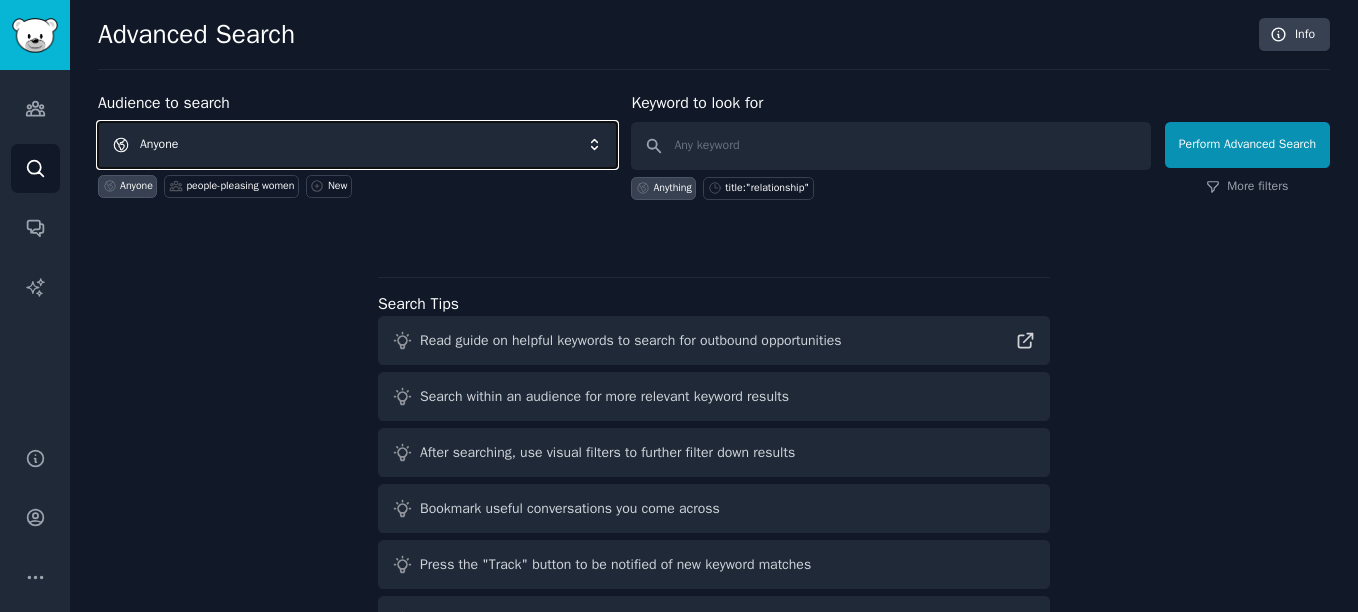 click on "Anyone" at bounding box center [357, 145] 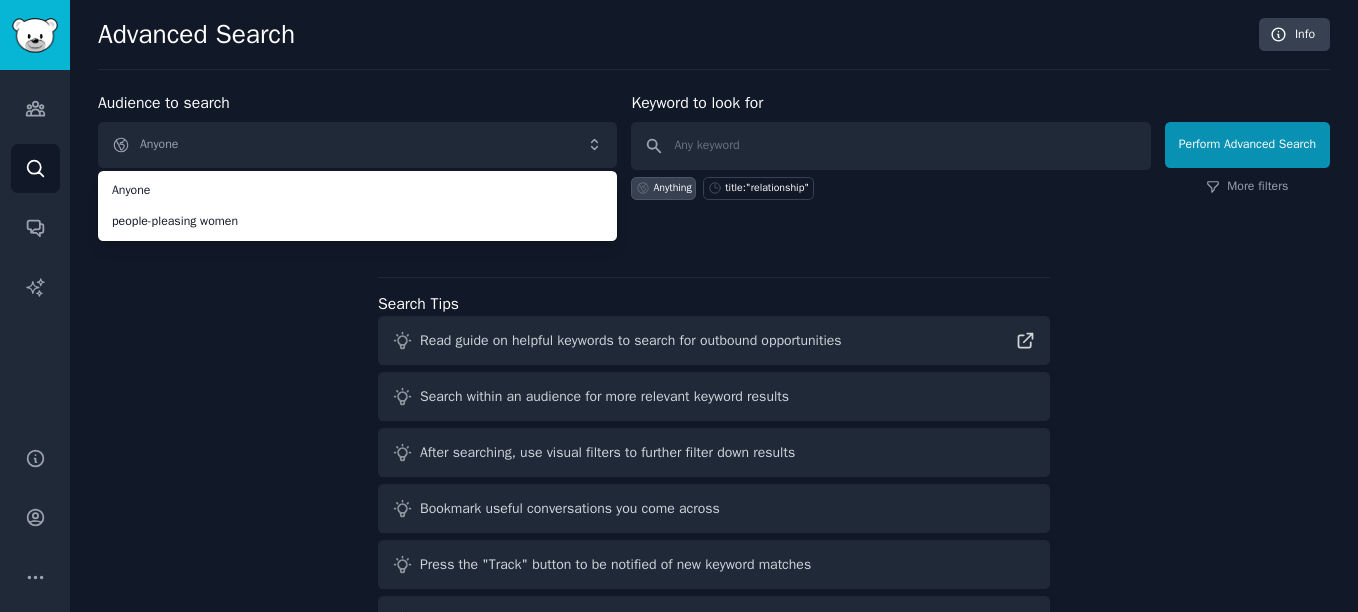 click on "Audience to search Anyone Anyone people-pleasing women Anyone people-pleasing women New Keyword to look for Anything title:"relationship"   Perform Advanced Search More filters Search Tips Read guide on helpful keywords to search for outbound opportunities Search within an audience for more relevant keyword results After searching, use visual filters to further filter down results Bookmark useful conversations you come across Press the "Track" button to be notified of new keyword matches Use the patterns feature to summarize Reddit posts in bulk" at bounding box center [714, 372] 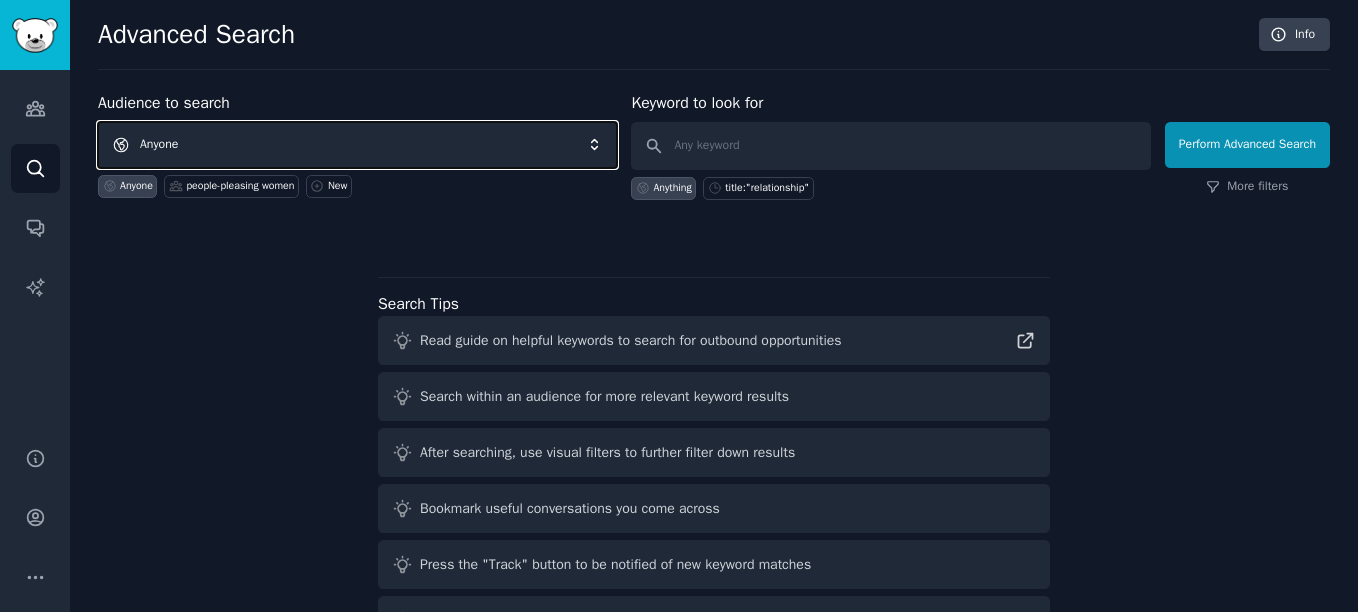click on "Anyone" at bounding box center [357, 145] 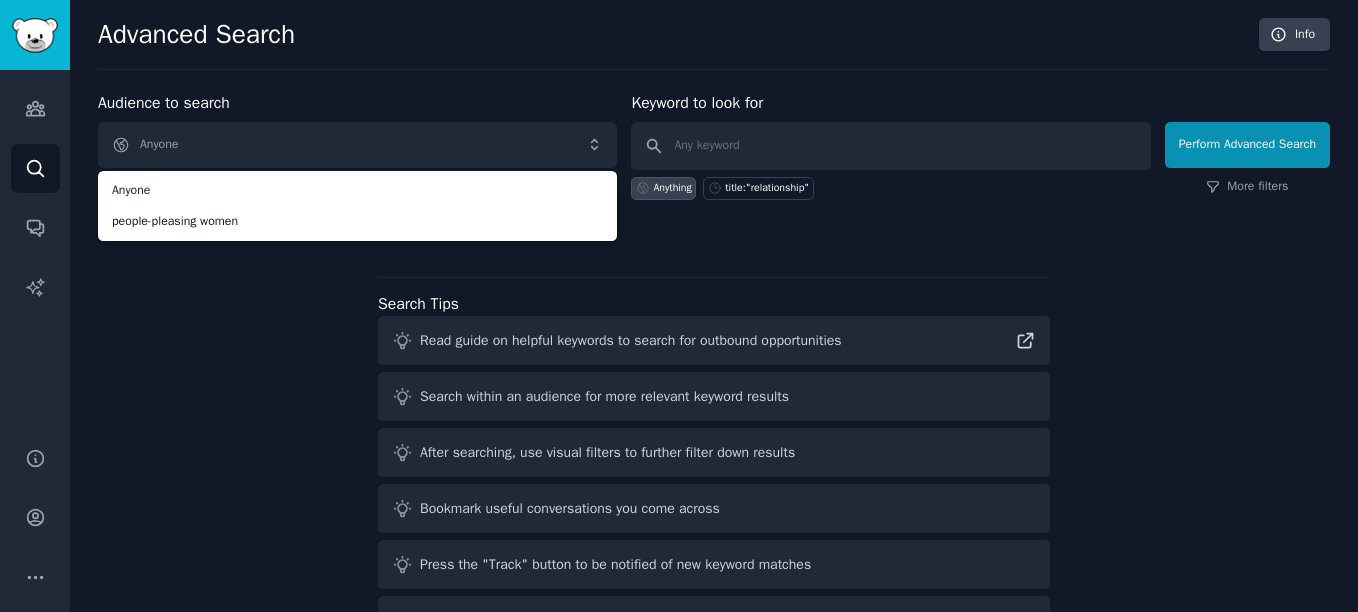 click on "Audience to search Anyone Anyone people-pleasing women Anyone people-pleasing women New Keyword to look for Anything title:"relationship"   Perform Advanced Search More filters Search Tips Read guide on helpful keywords to search for outbound opportunities Search within an audience for more relevant keyword results After searching, use visual filters to further filter down results Bookmark useful conversations you come across Press the "Track" button to be notified of new keyword matches Use the patterns feature to summarize Reddit posts in bulk" at bounding box center [714, 372] 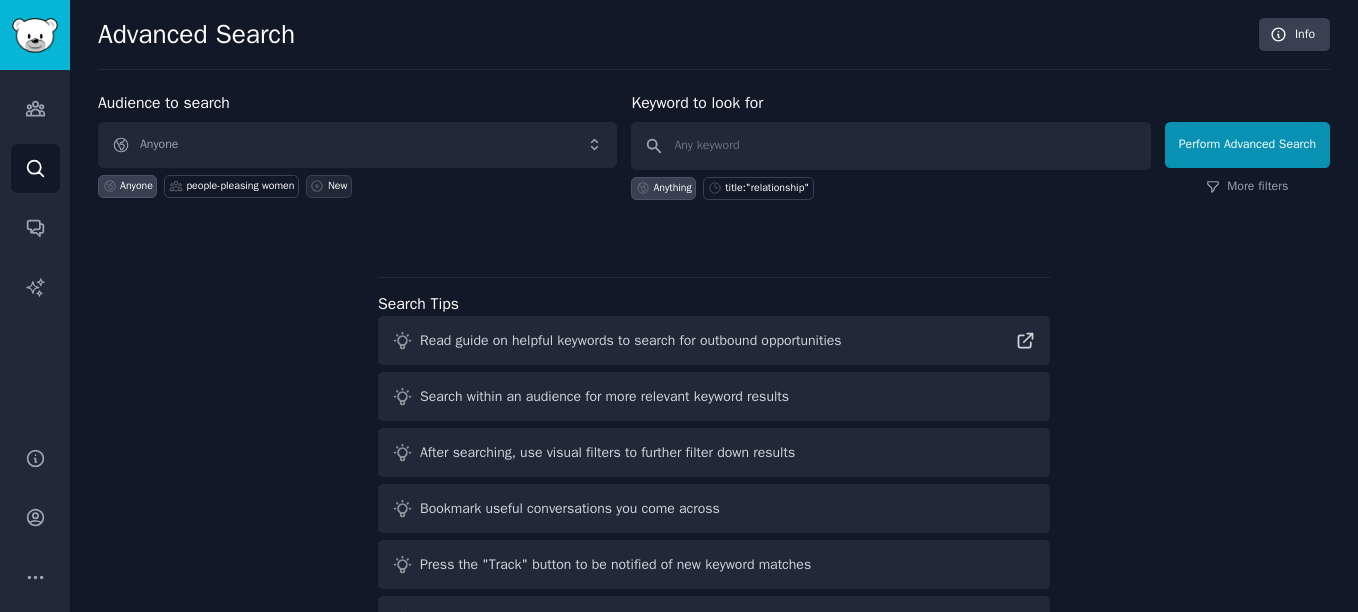 click on "New" at bounding box center [338, 186] 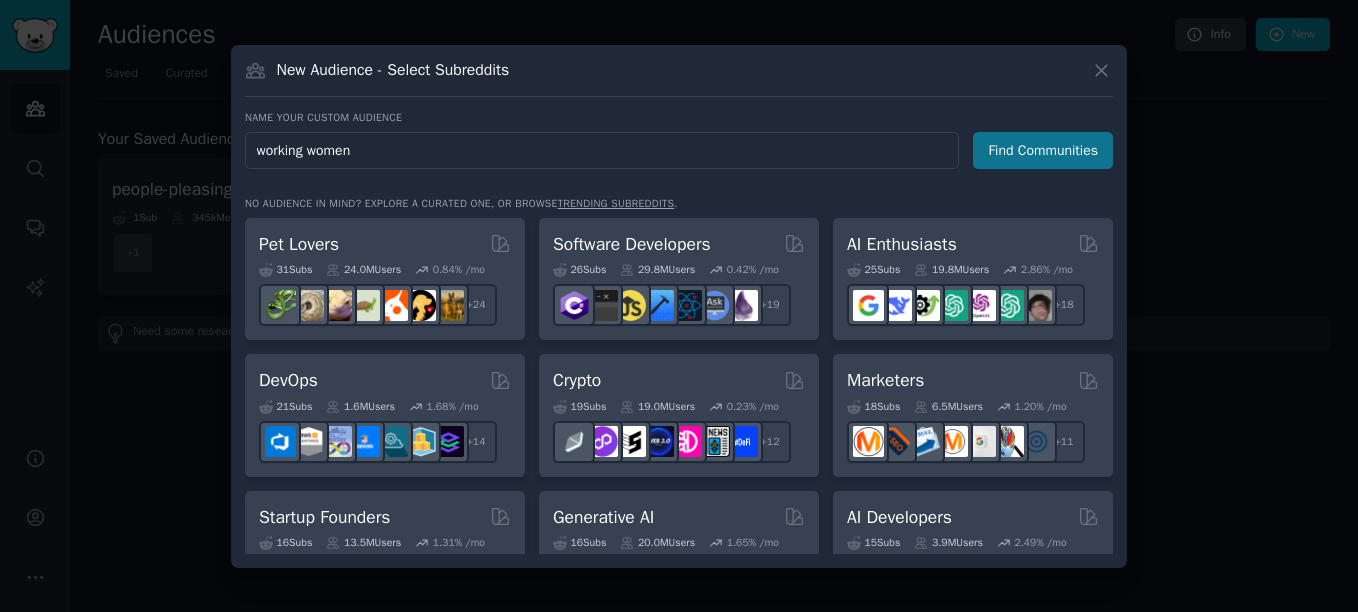 type on "working women" 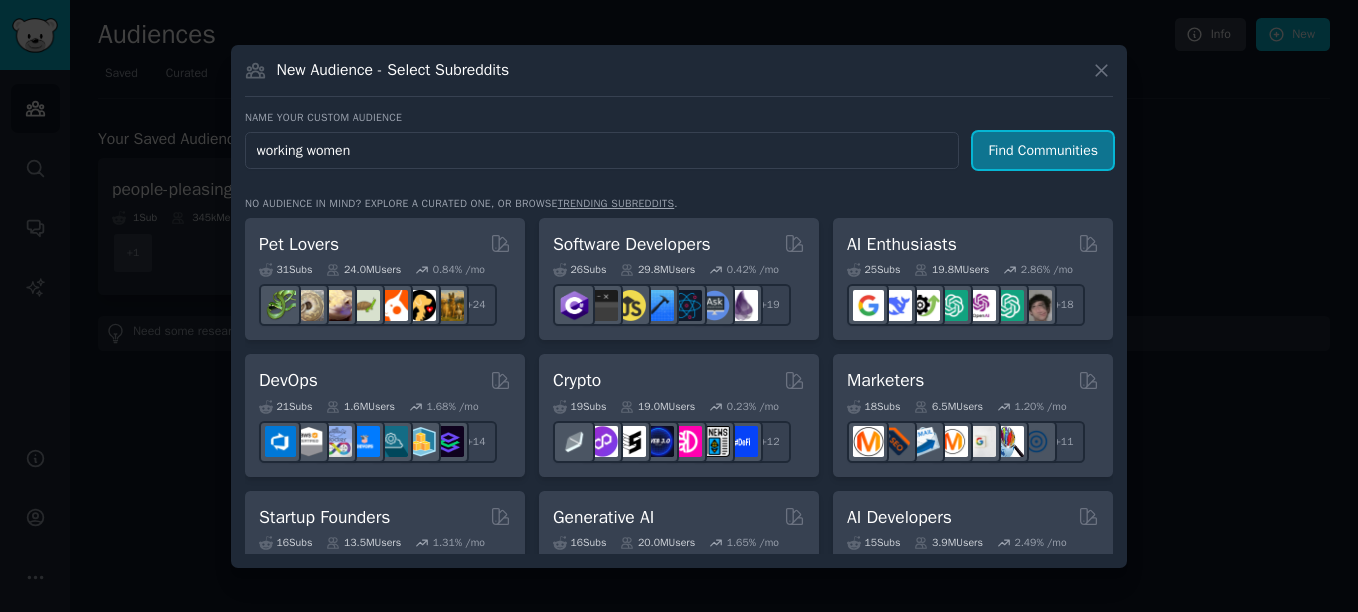 click on "Find Communities" at bounding box center [1043, 150] 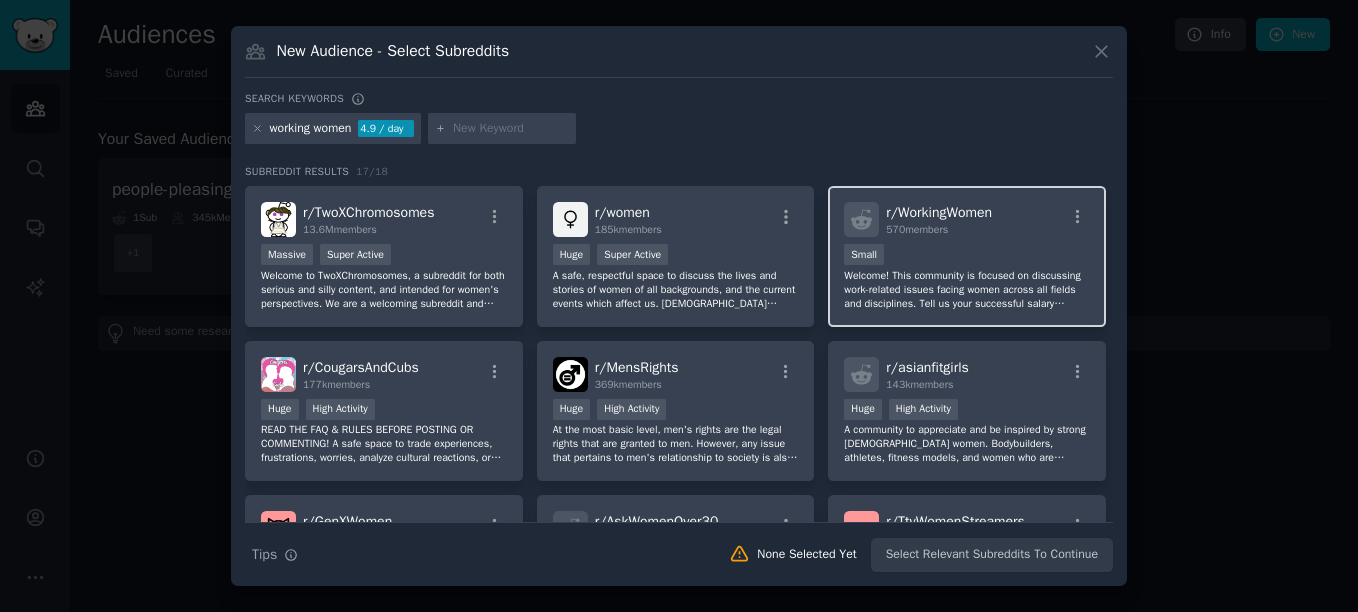 click on "Welcome! This community is focused on discussing work-related issues facing women across all fields and disciplines. Tell us your successful salary negotiation story, ask for advice about how to deal with your frustrating coworker, or just talk about work-related topics!" at bounding box center [967, 290] 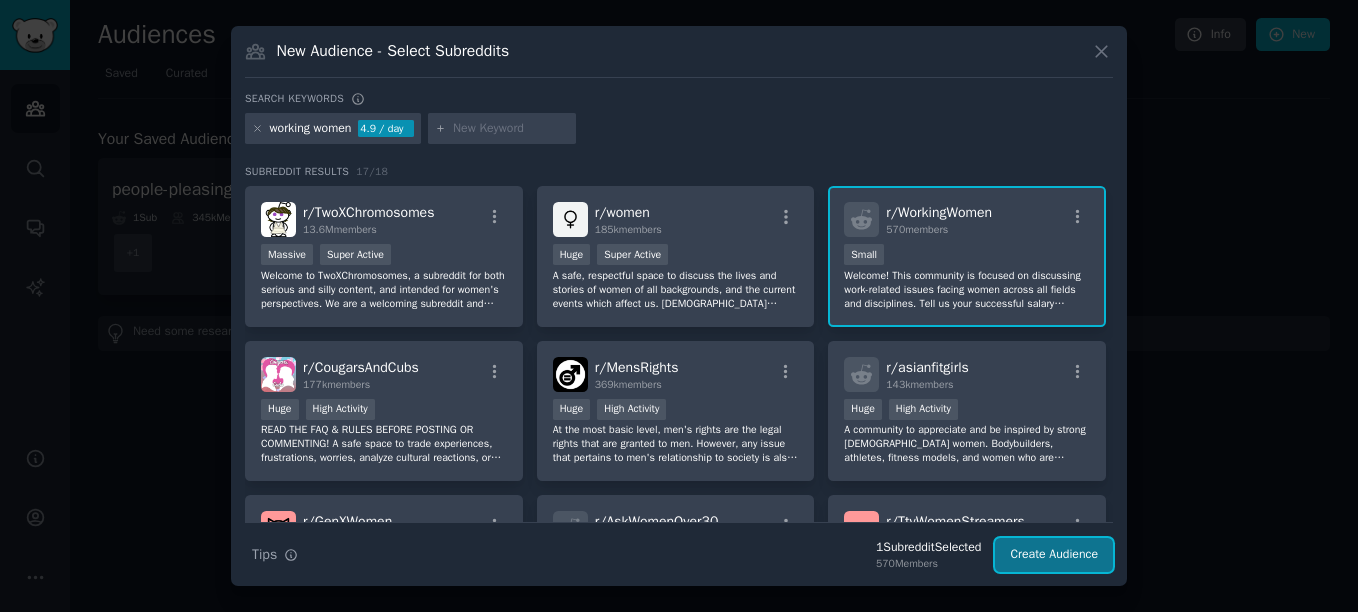 click on "Create Audience" at bounding box center (1054, 555) 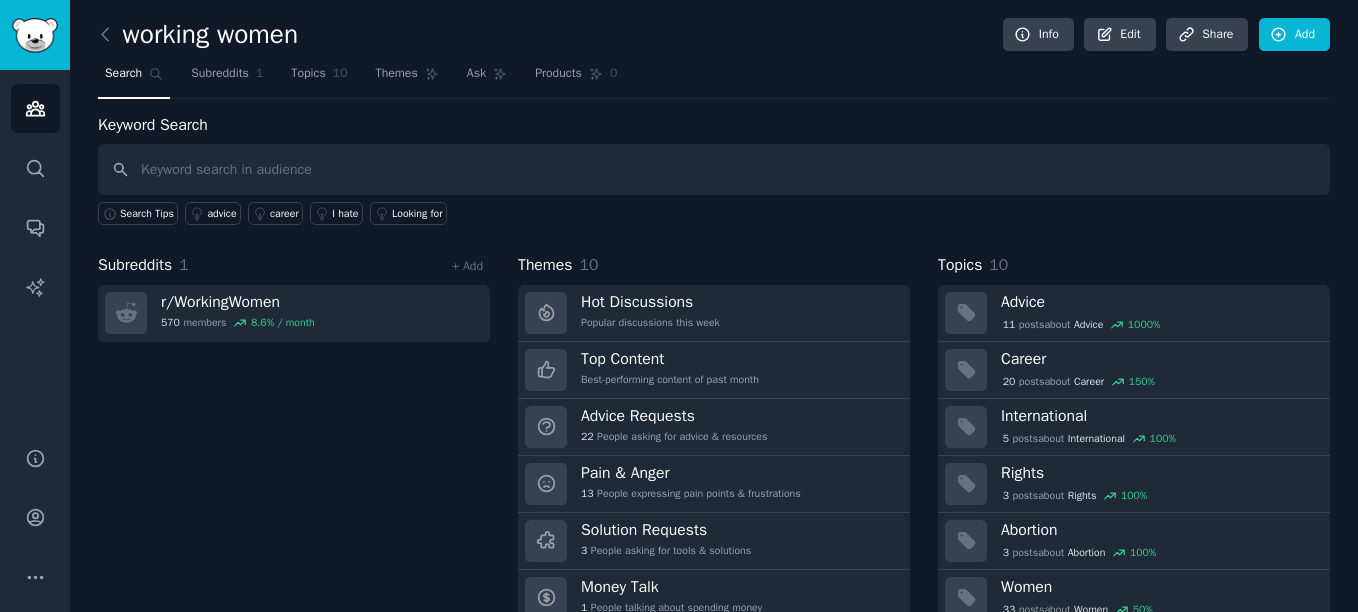 click at bounding box center [714, 169] 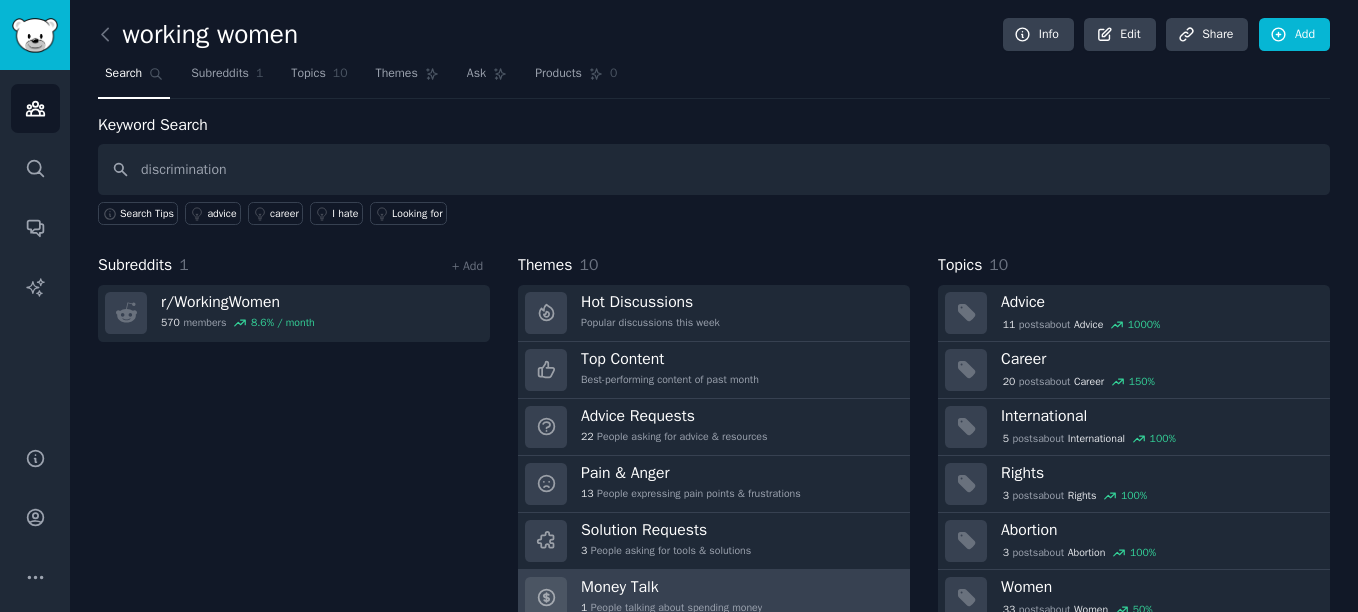 type on "discrimination" 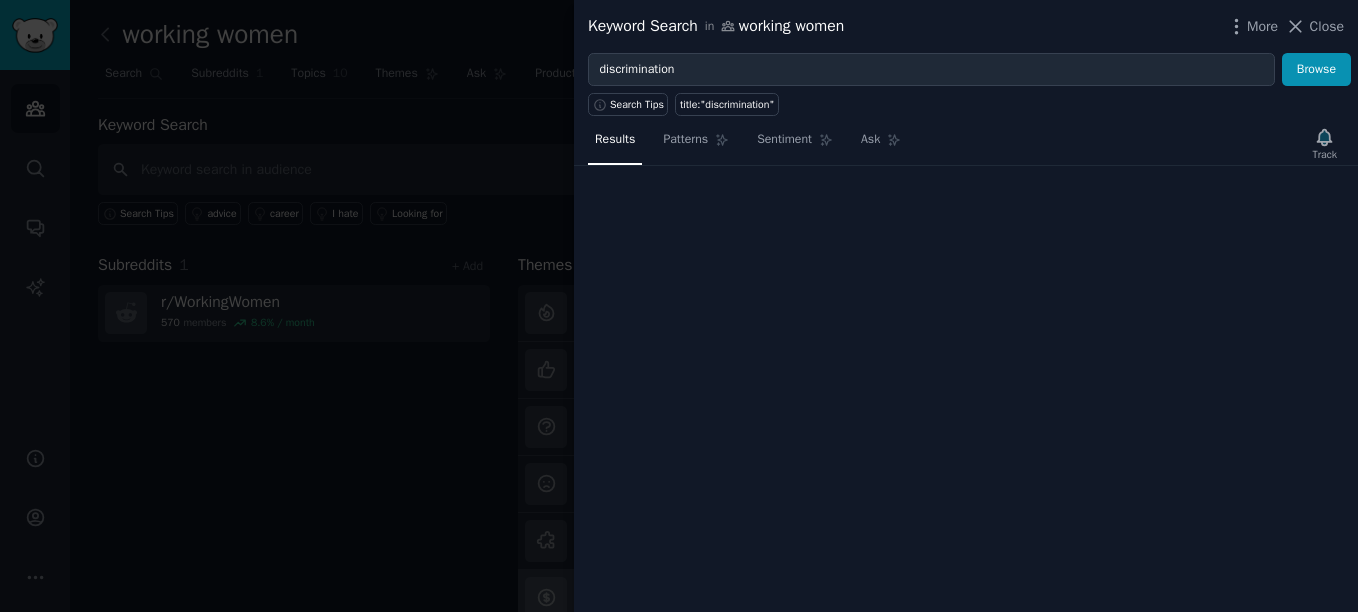 type 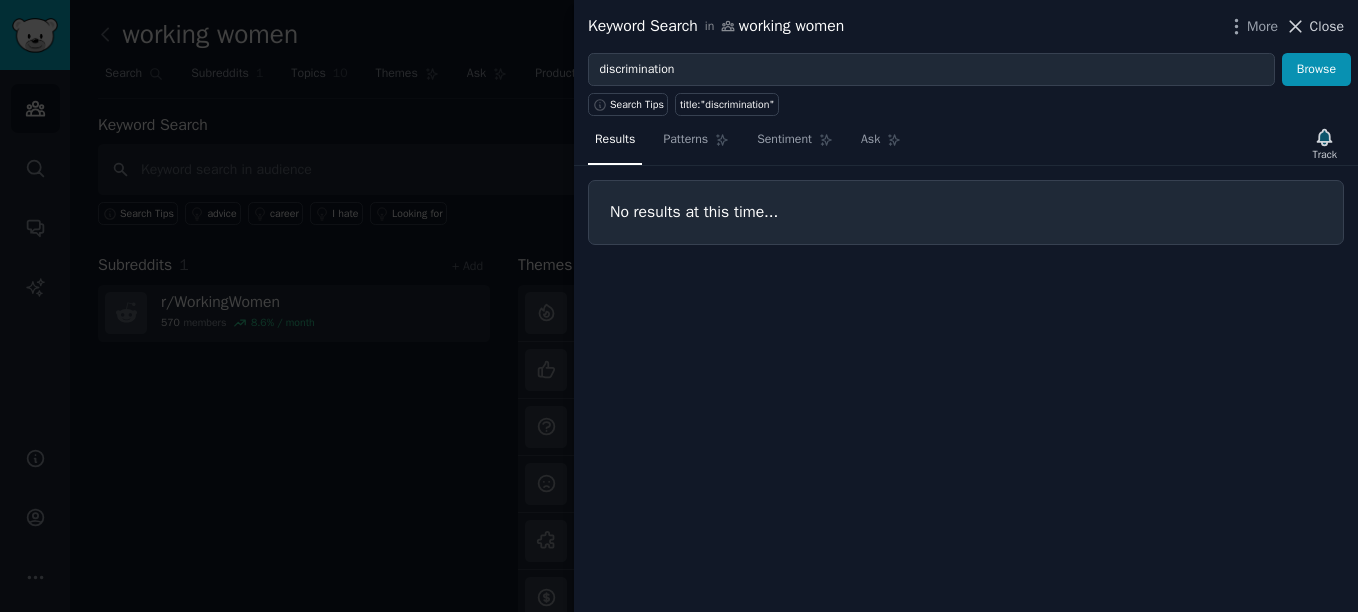 click on "Close" at bounding box center [1327, 26] 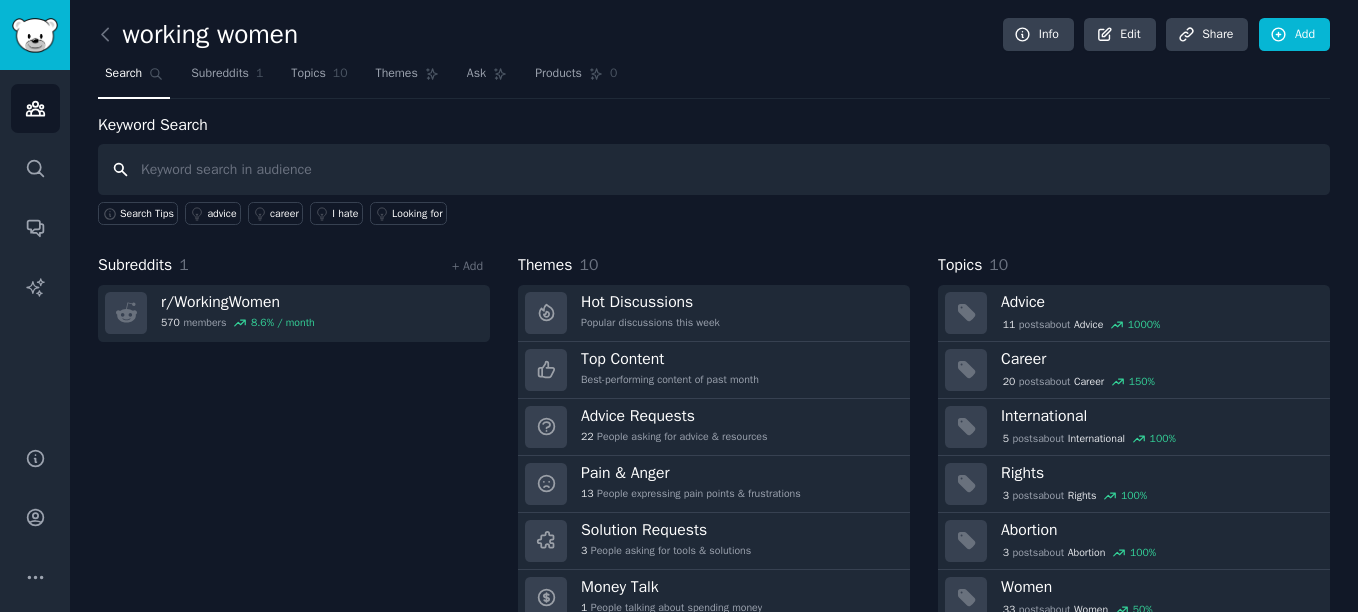 click at bounding box center [714, 169] 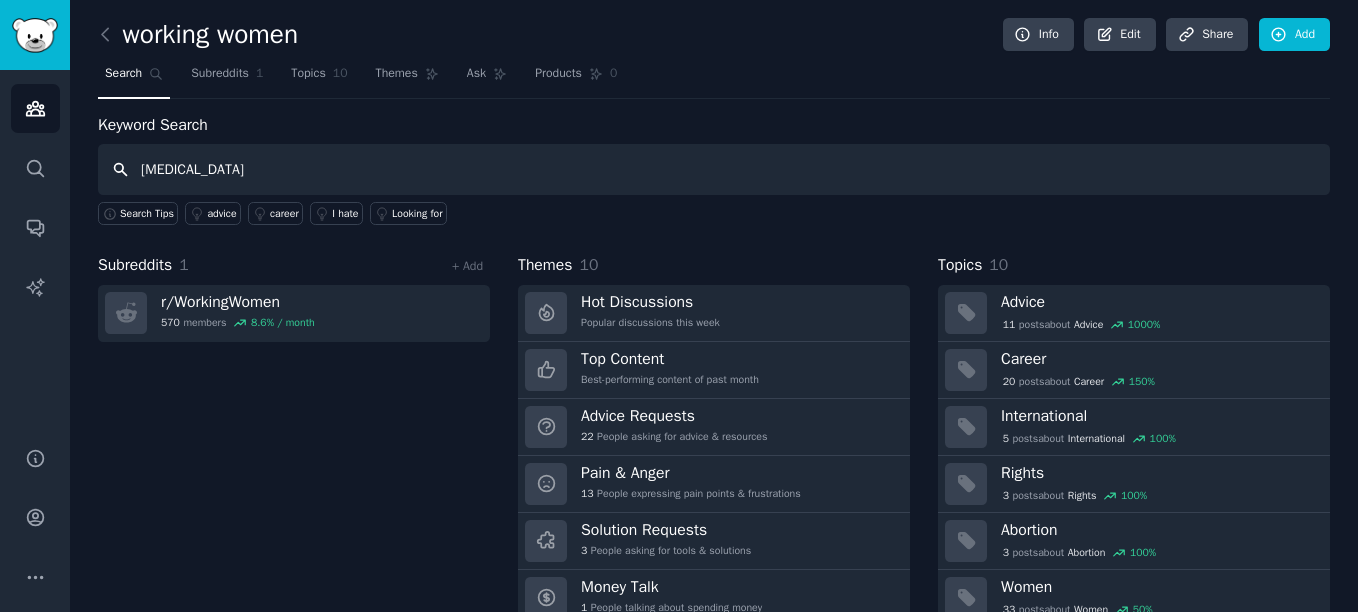 type on "gaslighting" 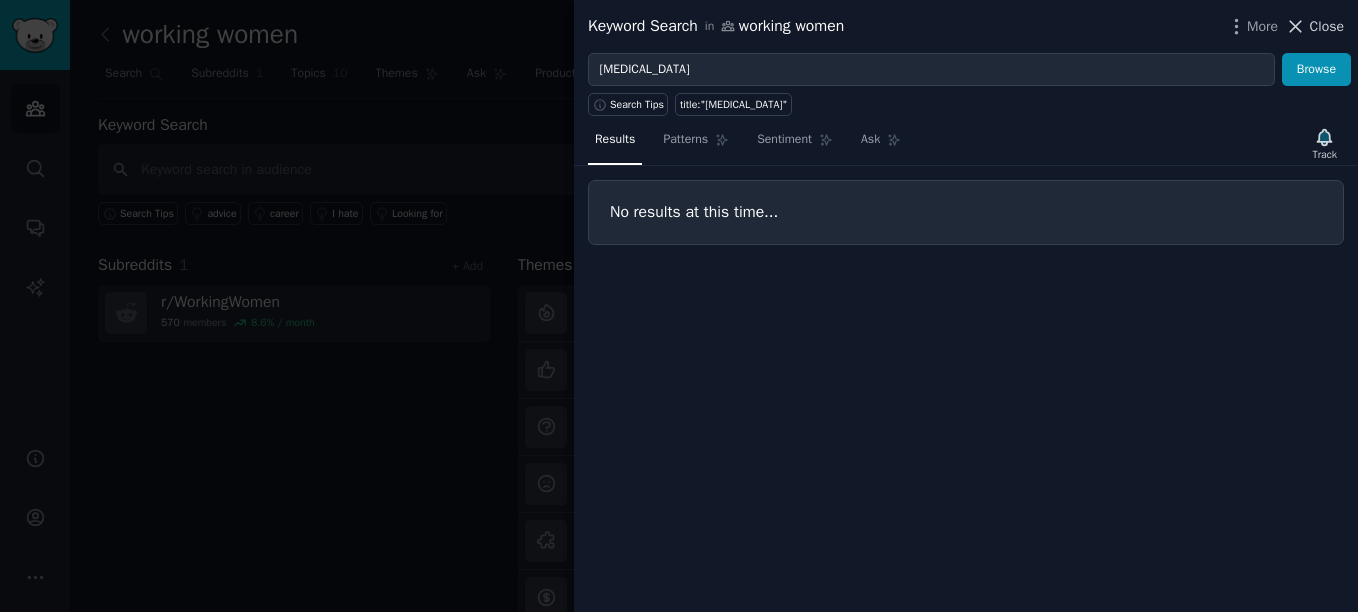 click on "Close" at bounding box center [1327, 26] 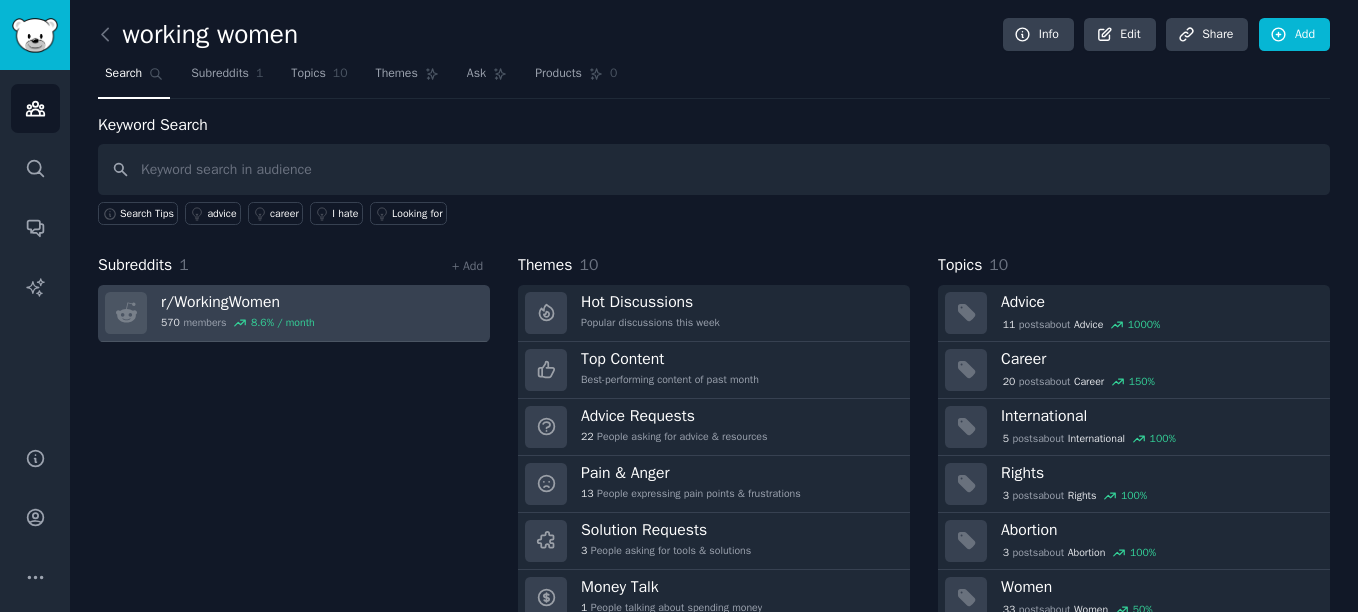 click on "r/ WorkingWomen" at bounding box center [238, 302] 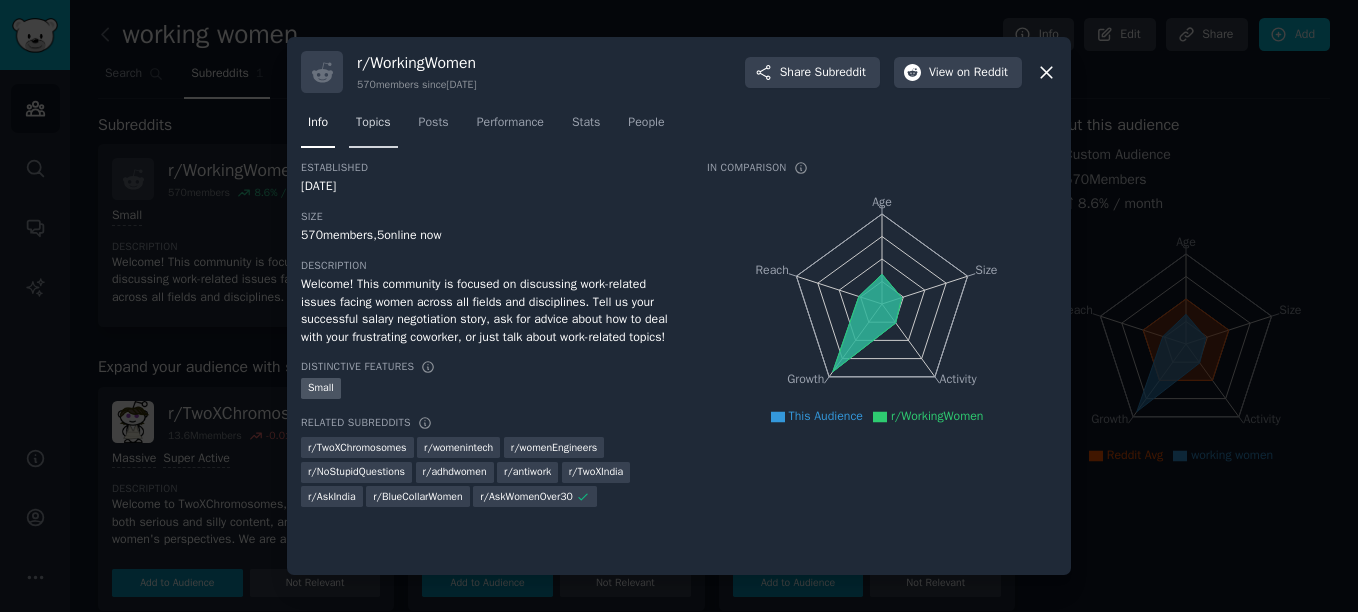 click on "Topics" at bounding box center (373, 123) 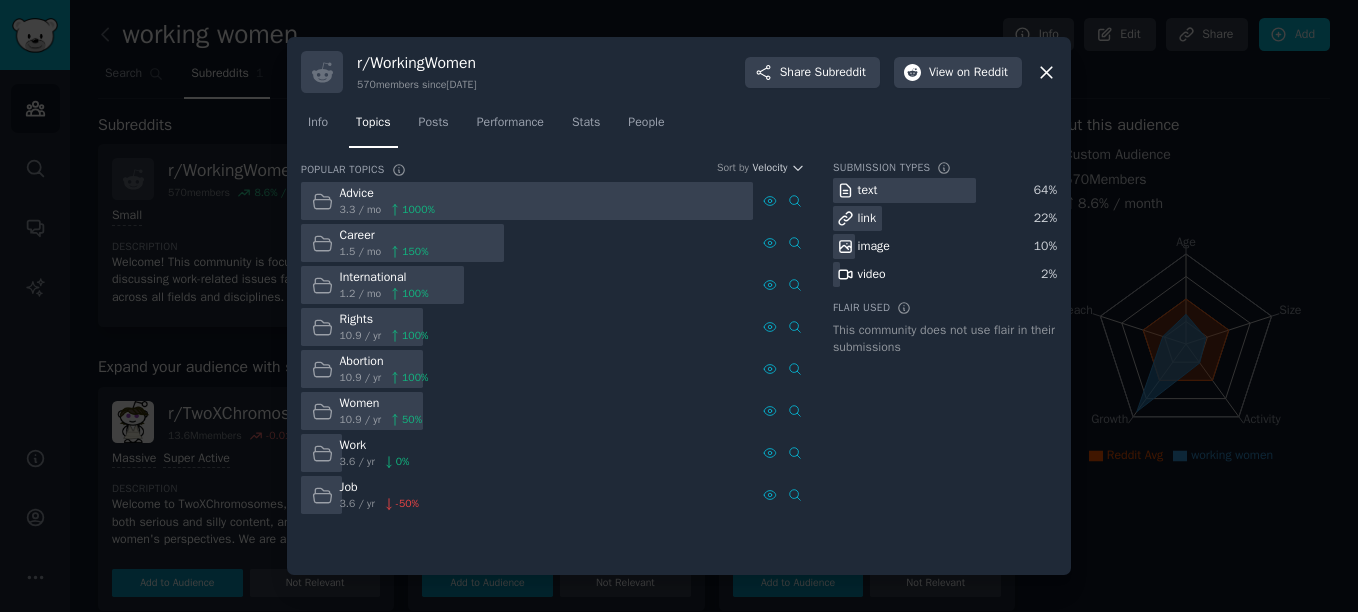 click on "1000 %" at bounding box center (418, 210) 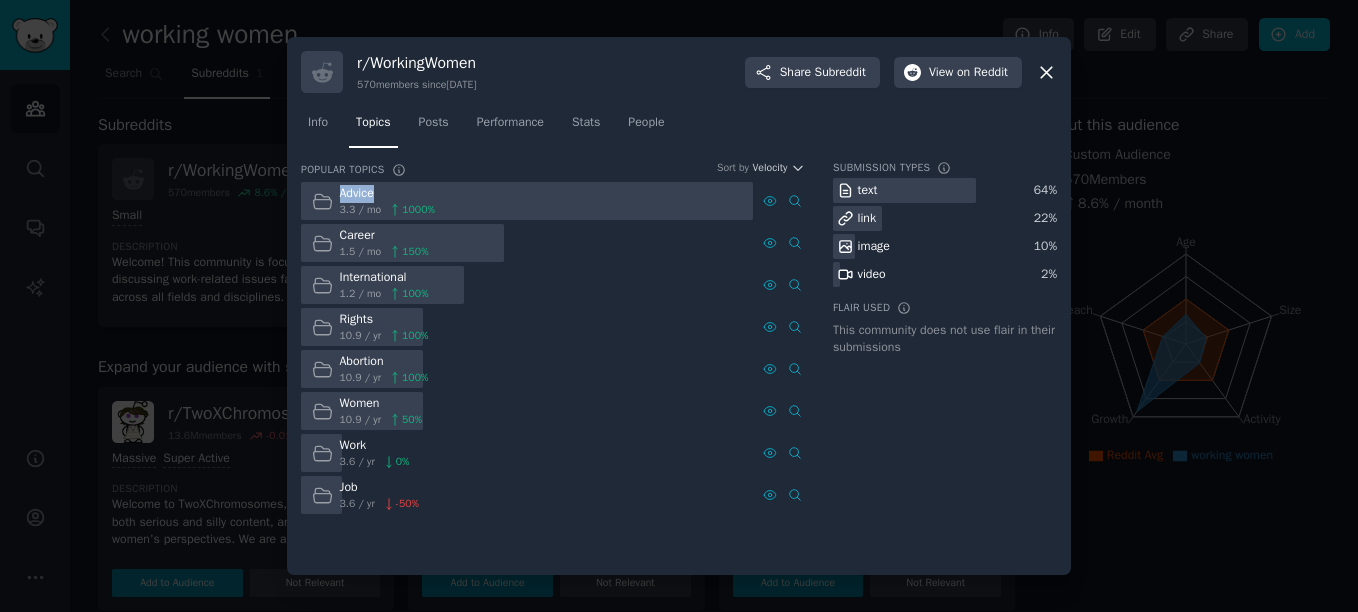 click 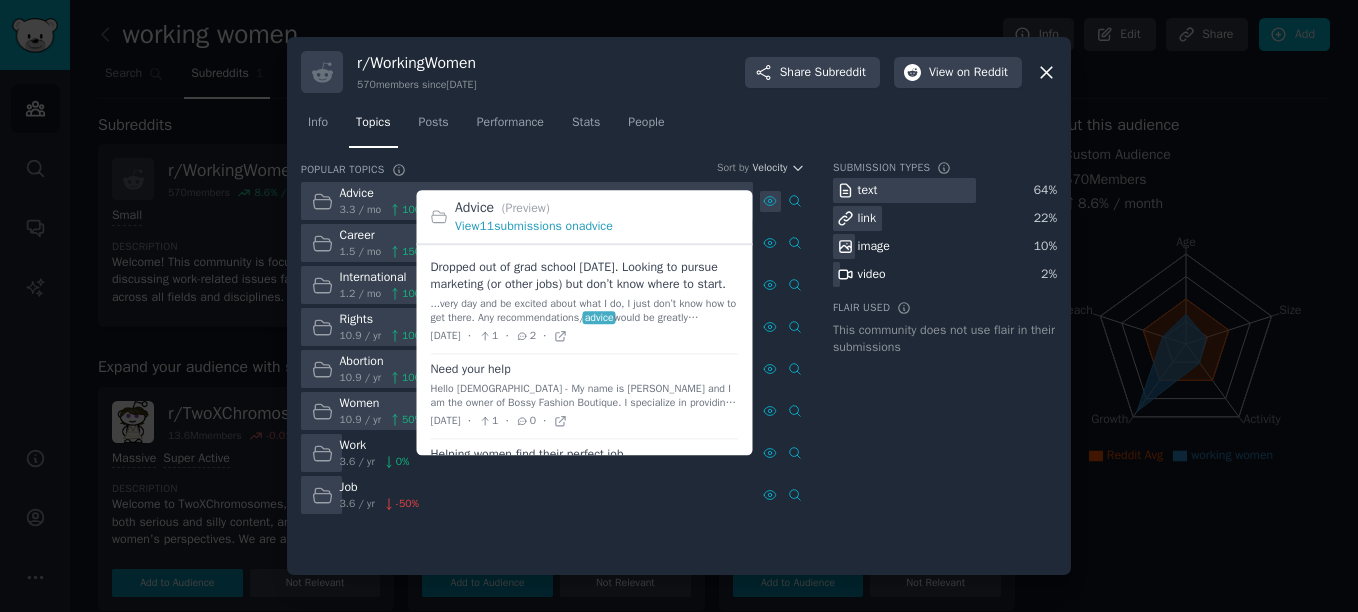 click 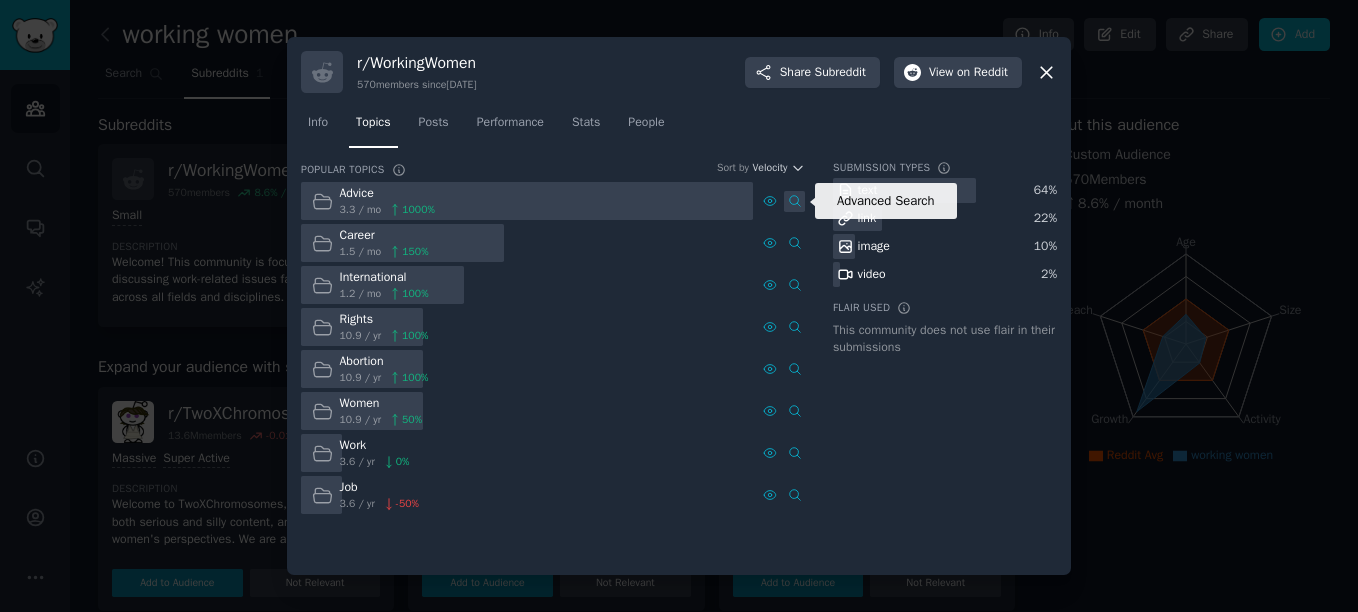 click 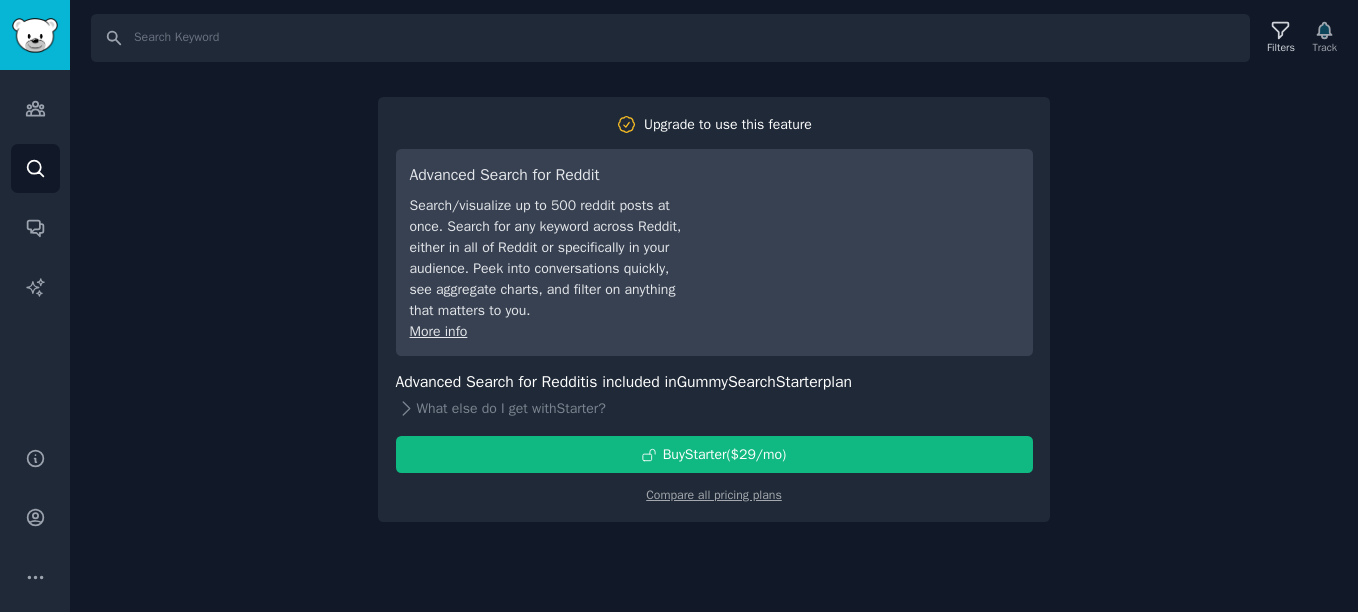 click on "Search Filters Track Upgrade to use this feature Advanced Search for Reddit Search/visualize up to 500 reddit posts at once. Search for any keyword across Reddit, either in all of Reddit or specifically in your audience. Peek into conversations quickly, see aggregate charts, and filter on anything that matters to you. More info Advanced Search for Reddit  is included in  GummySearch  Starter  plan What else do I get with  Starter ? Buy  Starter  ($ 29 /mo ) Compare all pricing plans" at bounding box center [714, 306] 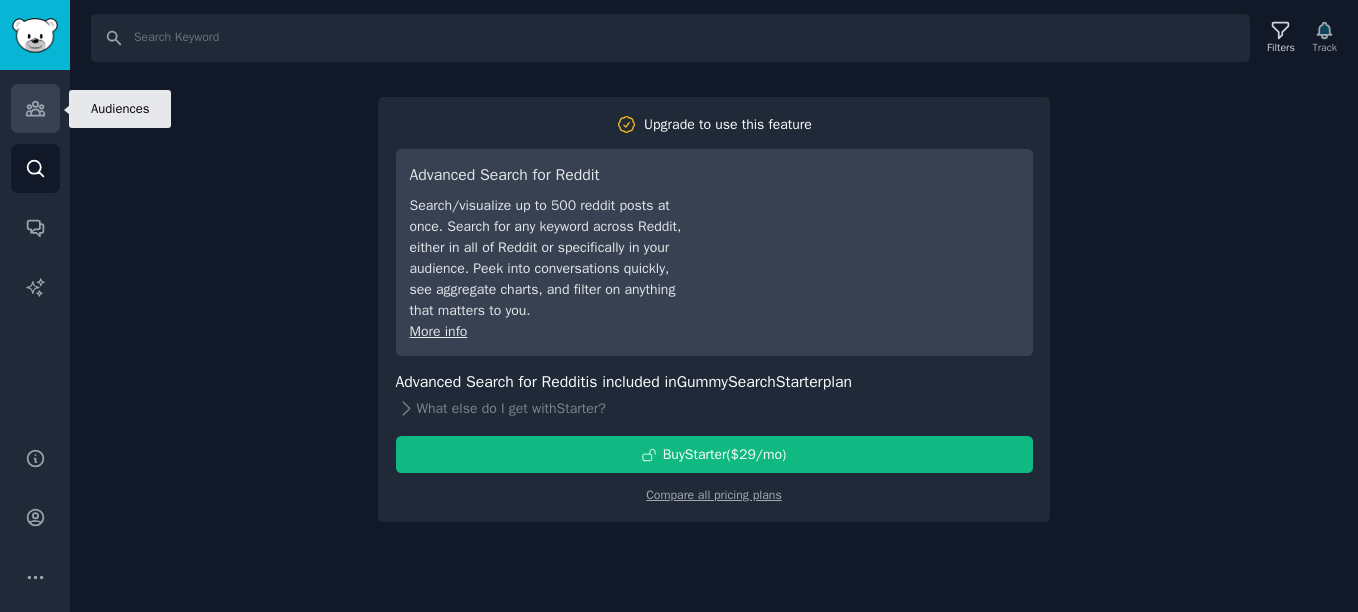 click on "Audiences" at bounding box center [35, 108] 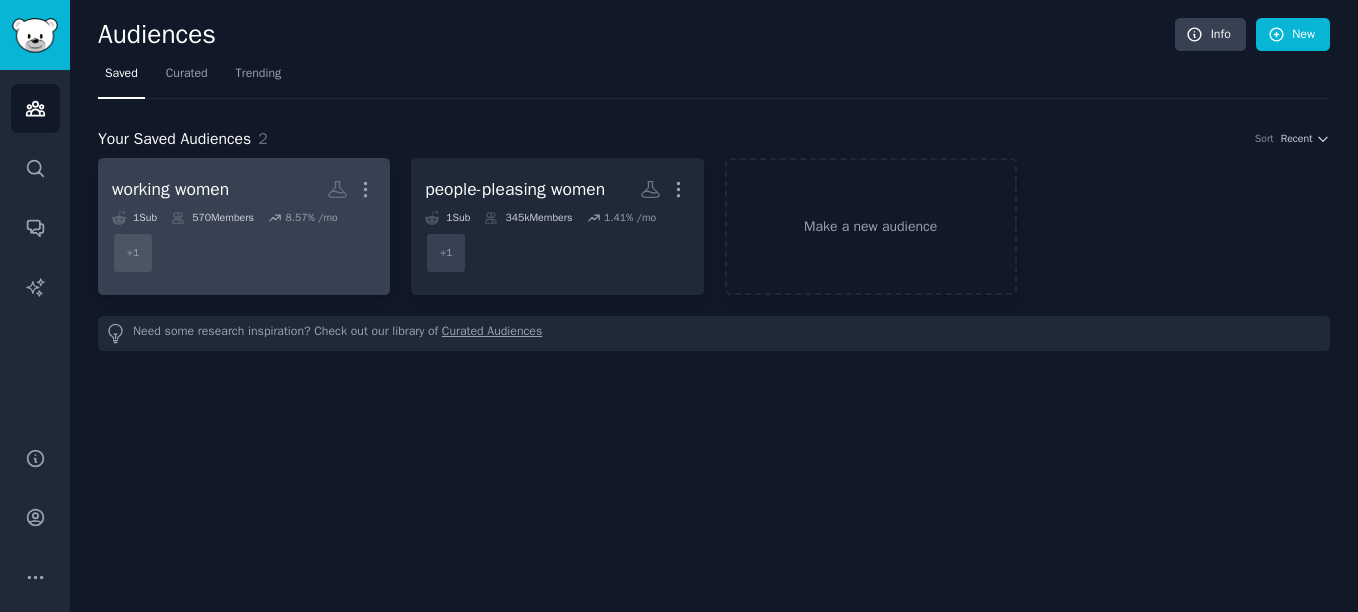 click on "+ 1" at bounding box center [244, 253] 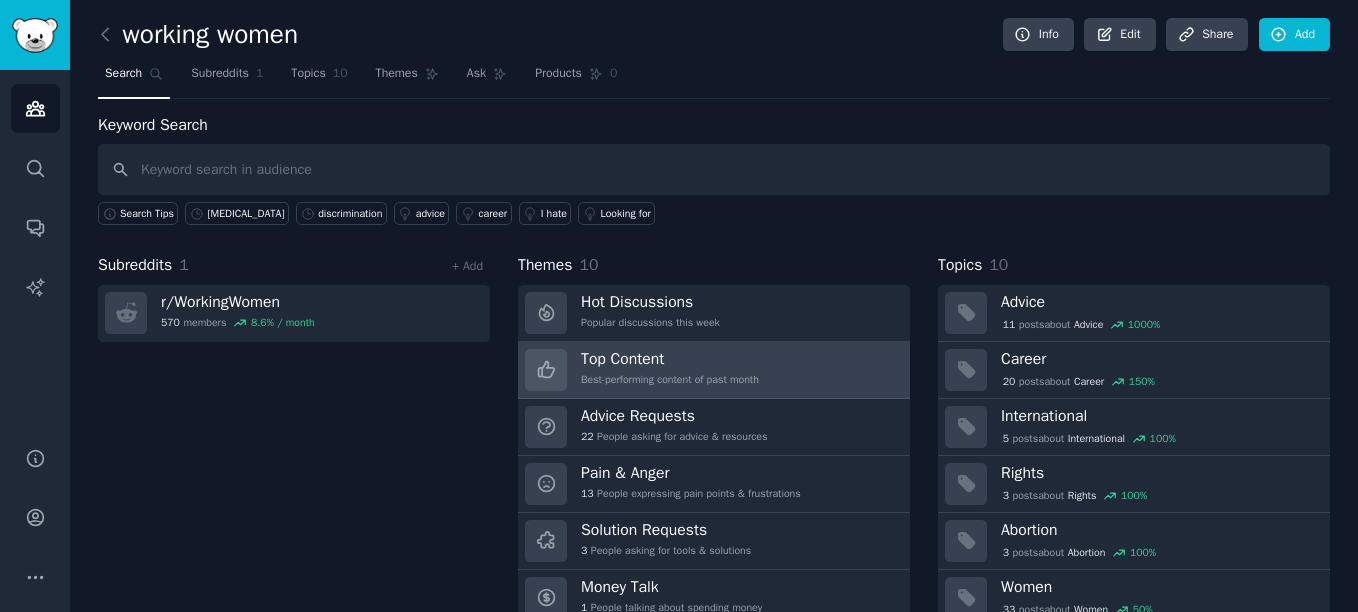 click on "Top Content" at bounding box center (670, 359) 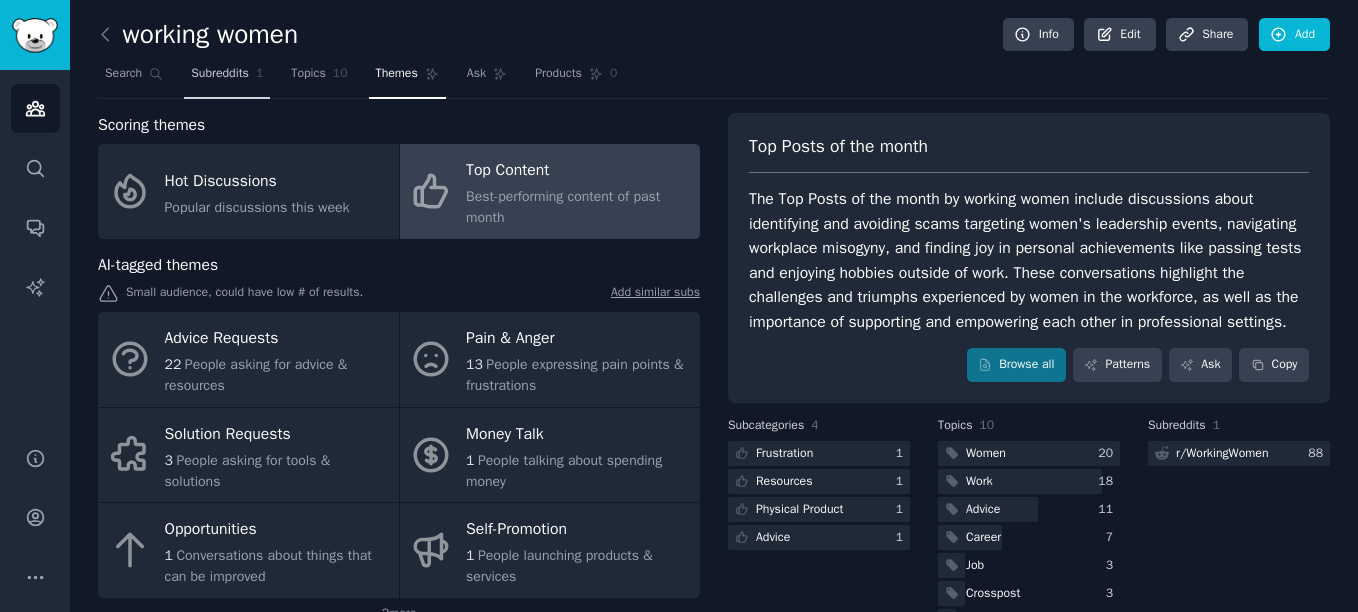 click on "Subreddits" at bounding box center (220, 74) 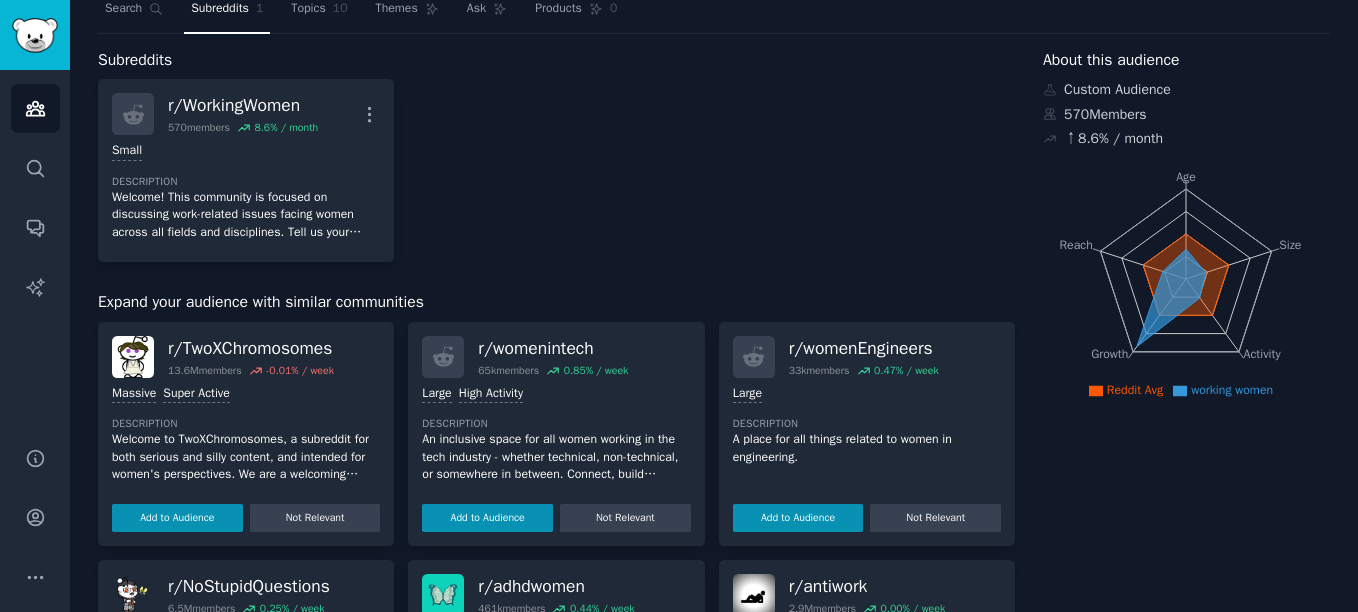 scroll, scrollTop: 100, scrollLeft: 0, axis: vertical 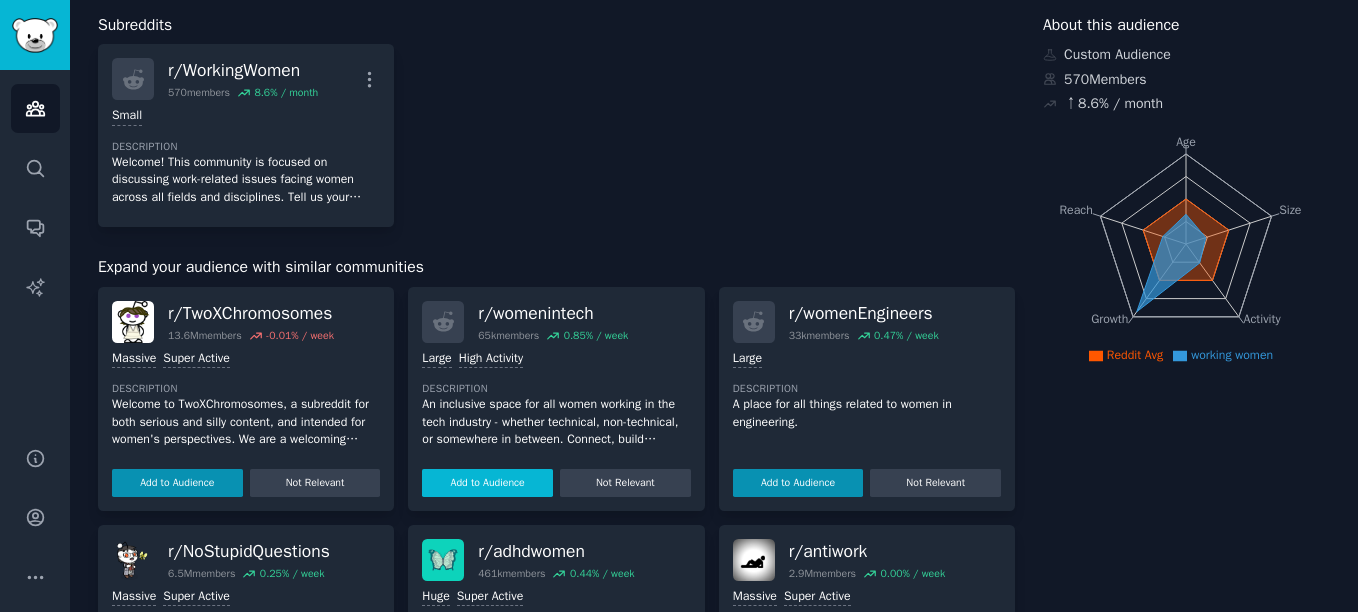 click on "Add to Audience" at bounding box center (487, 483) 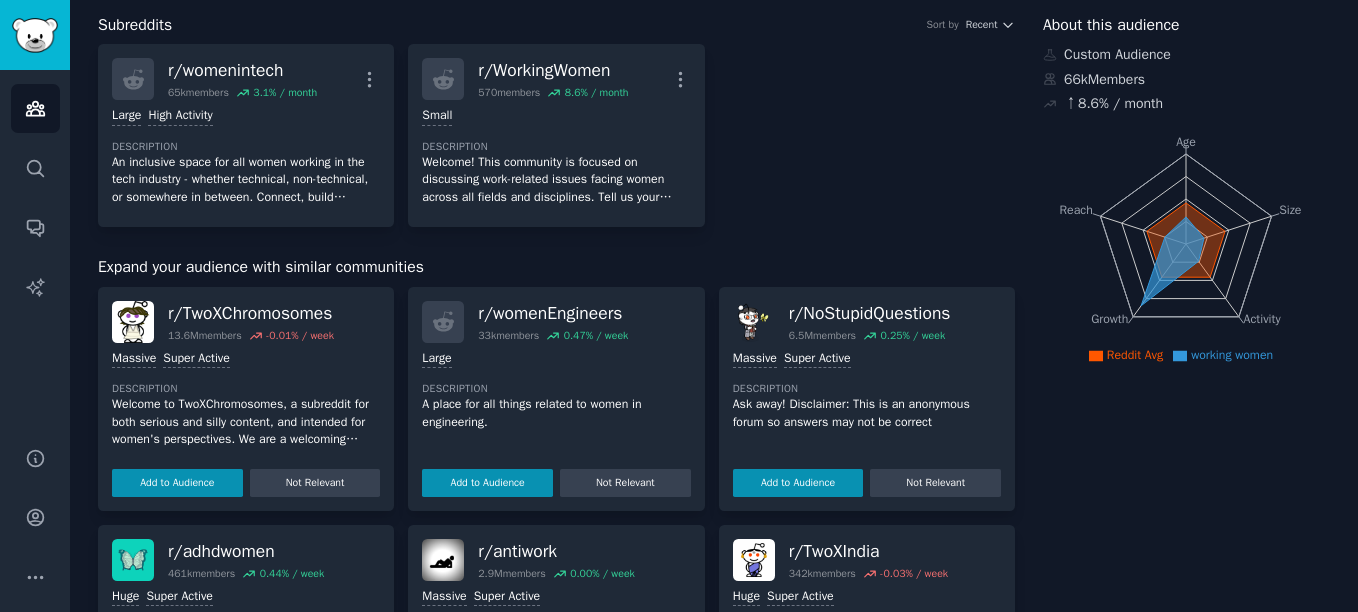 click on "r/ womenEngineers 33k  members 0.47 % / week 10,000 - 100,000 members Large Description A place for all things related to women in engineering.  Add to Audience Not Relevant" at bounding box center (556, 399) 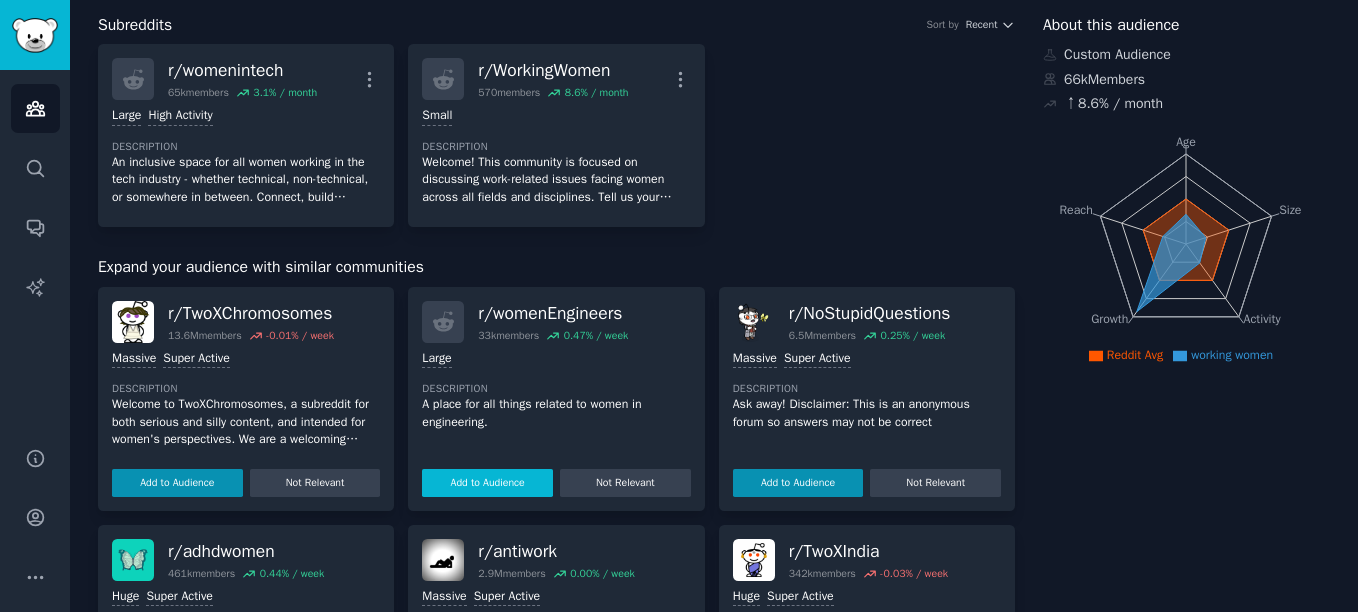 click on "Add to Audience" at bounding box center (487, 483) 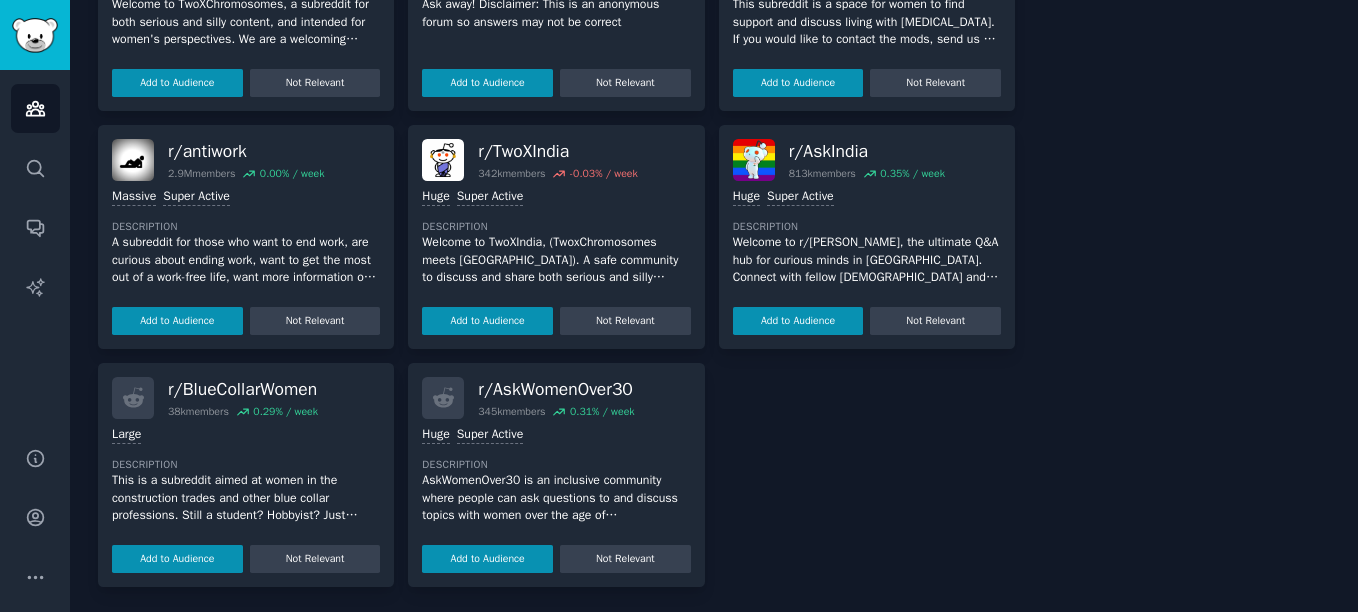 scroll, scrollTop: 503, scrollLeft: 0, axis: vertical 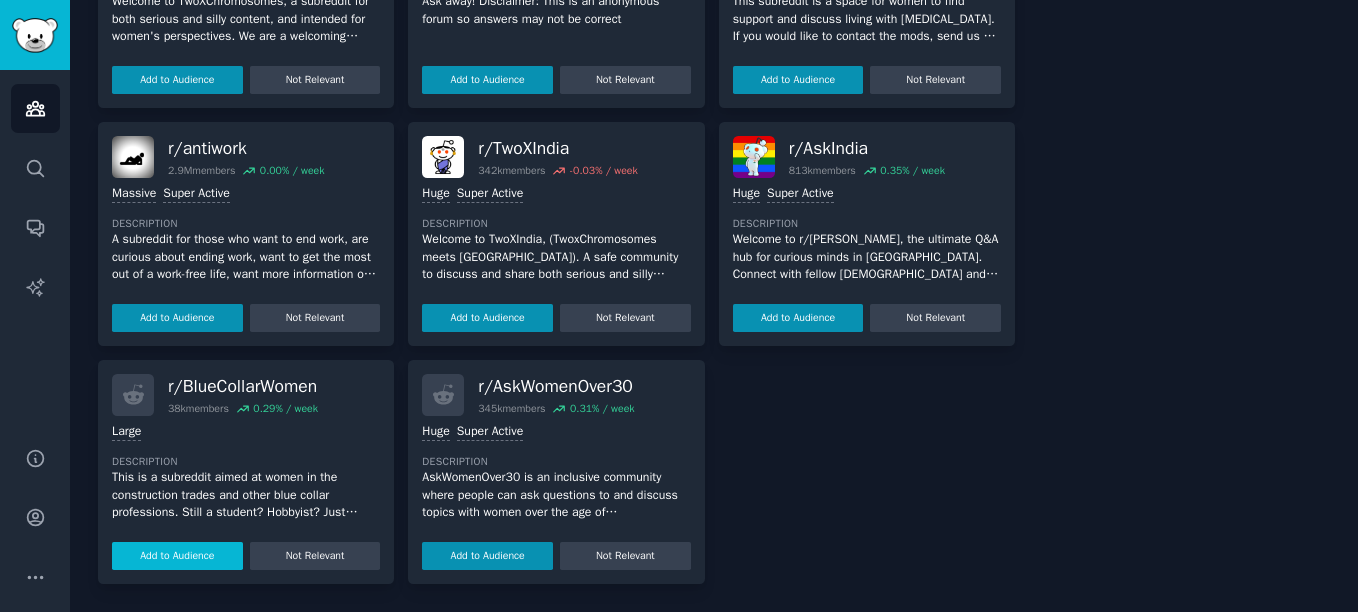 click on "Add to Audience" at bounding box center (177, 556) 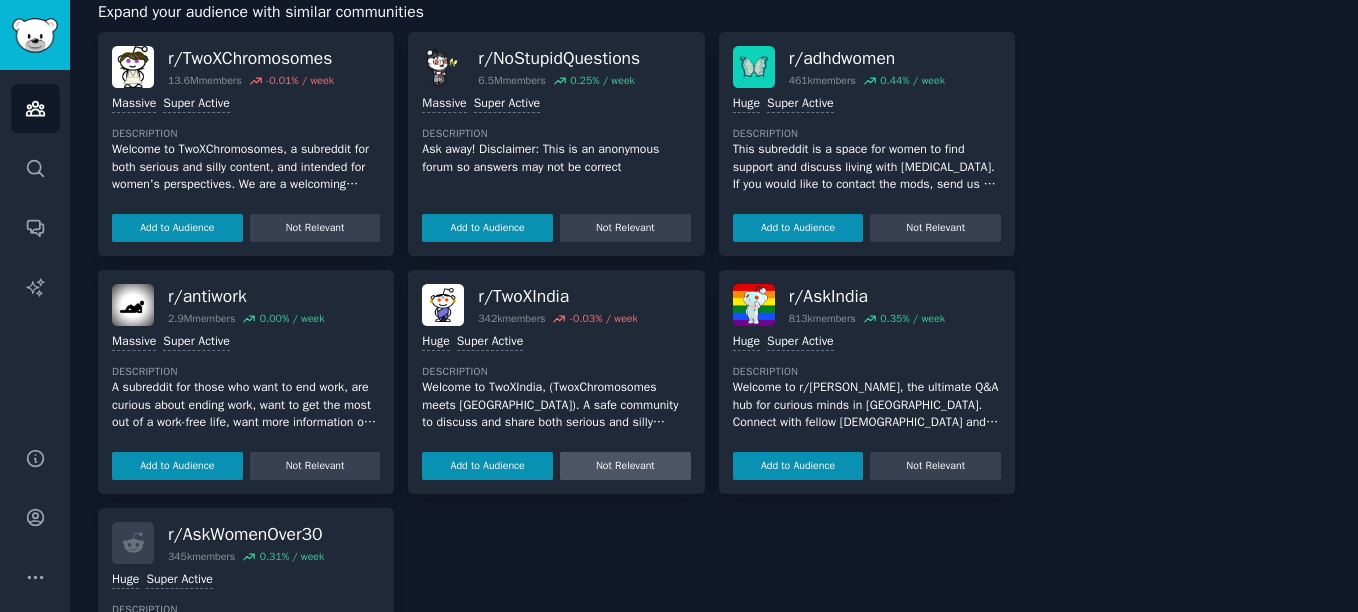 scroll, scrollTop: 500, scrollLeft: 0, axis: vertical 